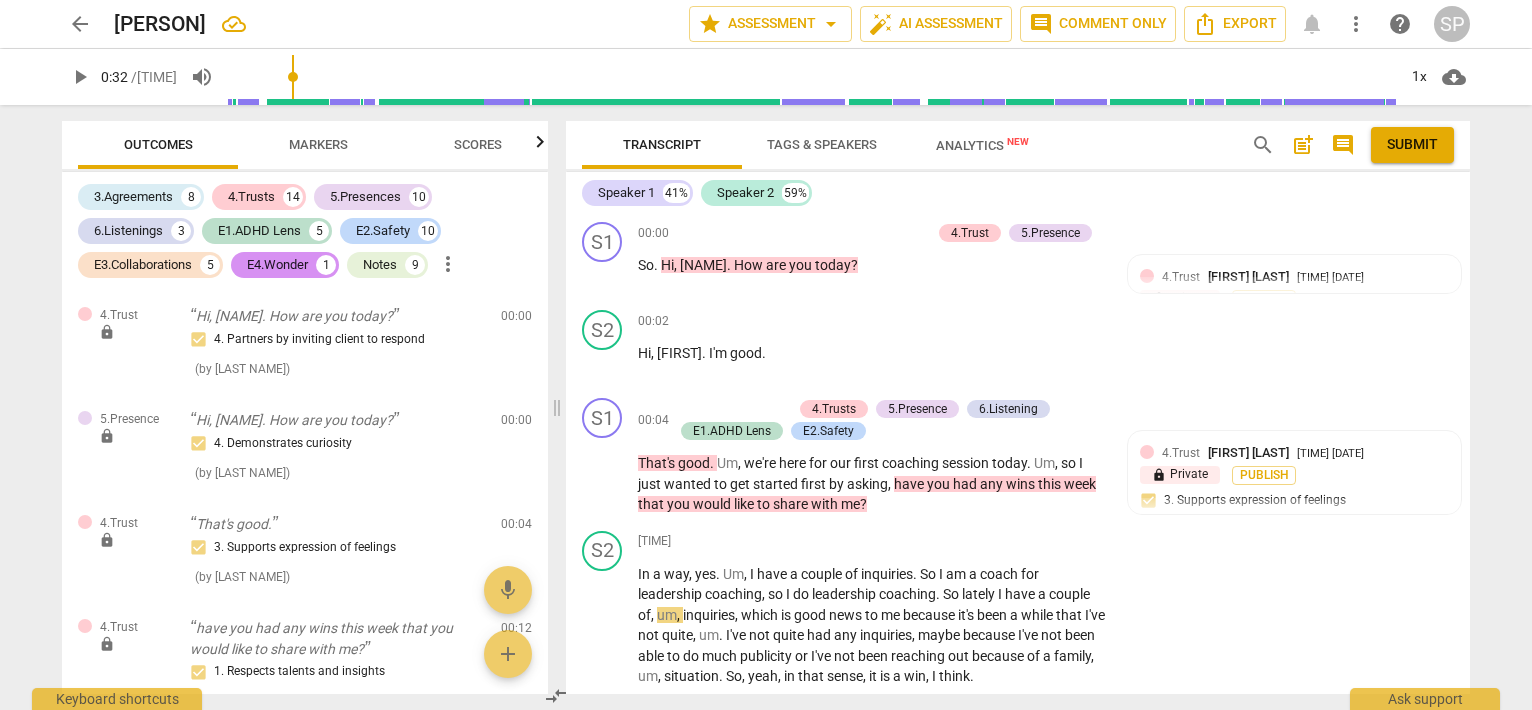 scroll, scrollTop: 0, scrollLeft: 0, axis: both 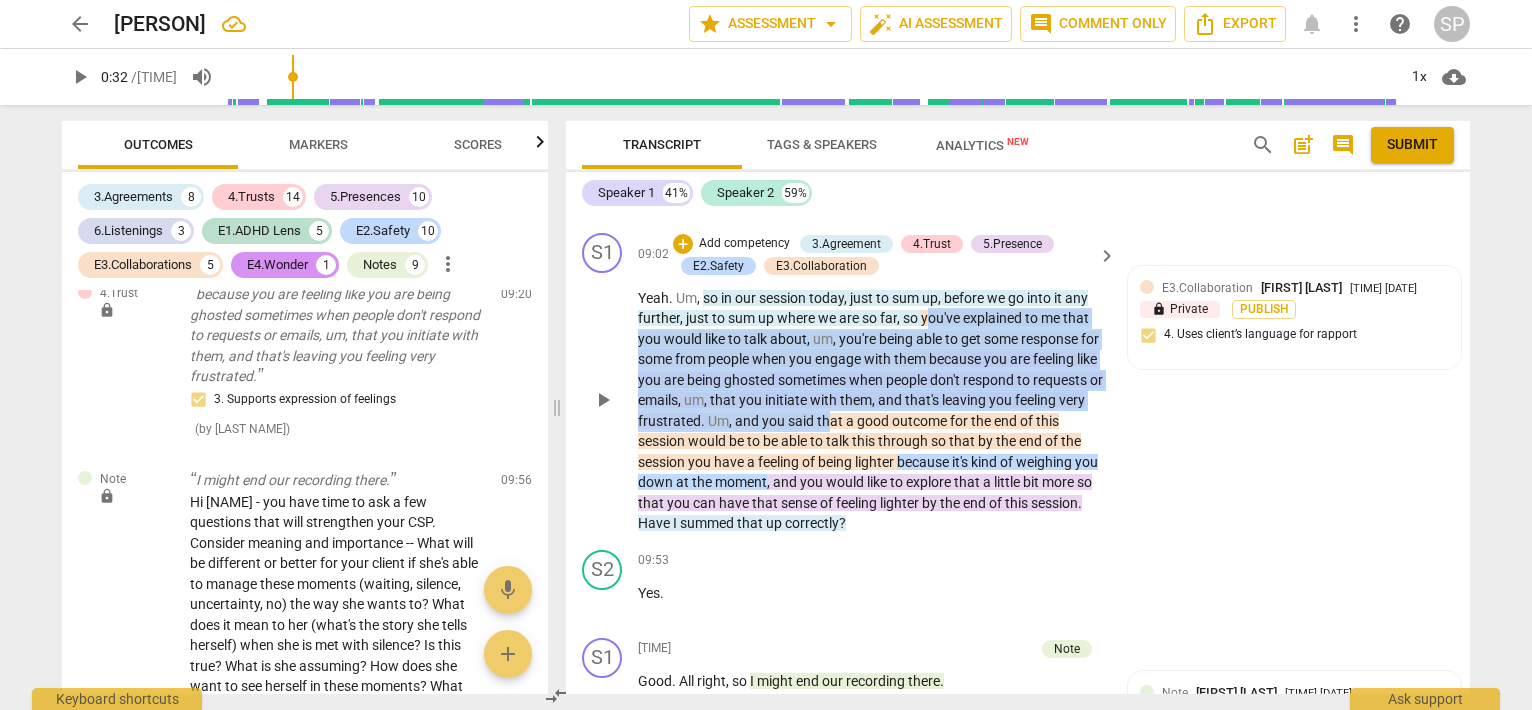 drag, startPoint x: 926, startPoint y: 389, endPoint x: 905, endPoint y: 489, distance: 102.18121 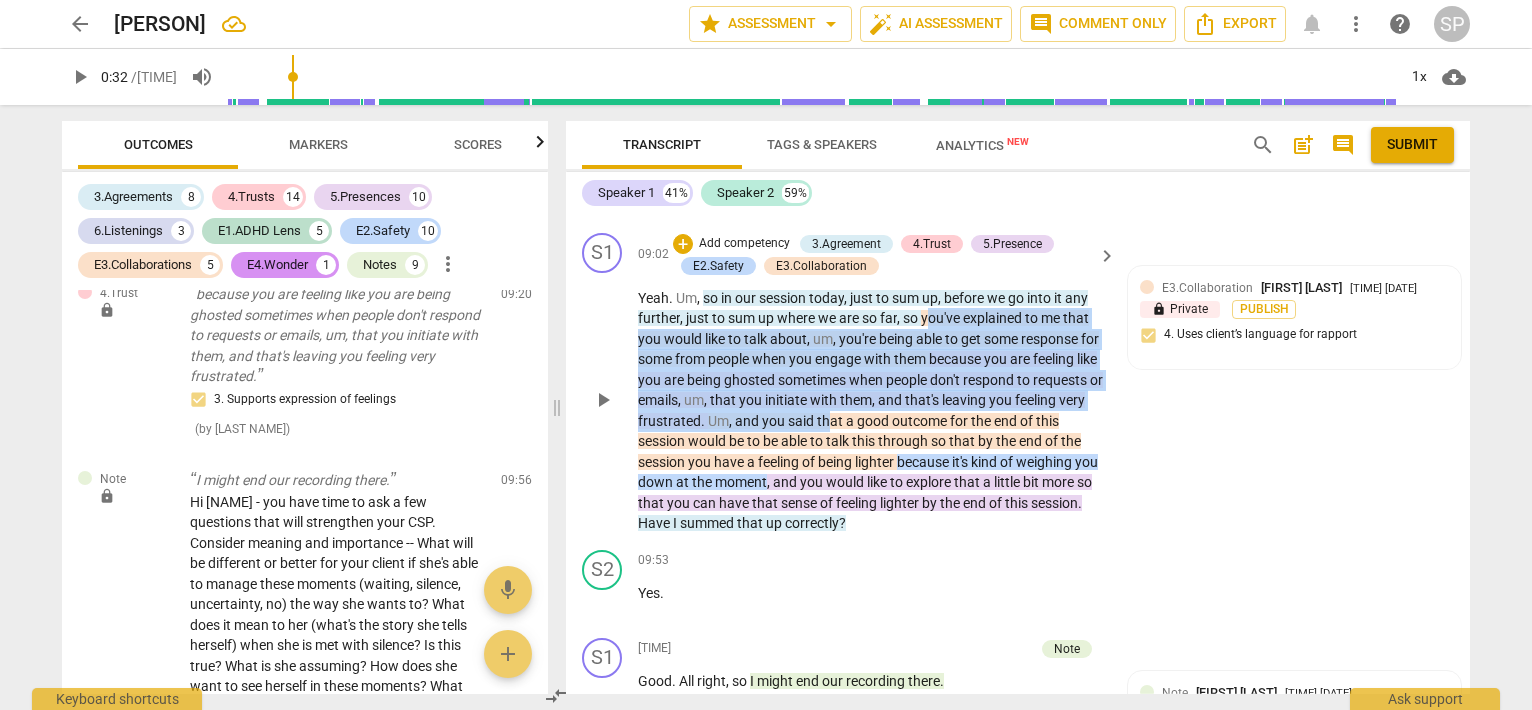 copy on "ou've   explained   to   me   that   you   would   like   to   talk   about ,   um ,   you're   being   able   to   get   some   response   for   some   from   people   when   you   engage   with   them   because   you   are   feeling   like   you   are   being   ghosted   sometimes   when   people   don't   respond   to   requests   or   emails ,   um ,   that   you   initiate   with   them ,   and   that's   leaving   you   feeling   very   frustrated .   Um ,   and   you   said   th" 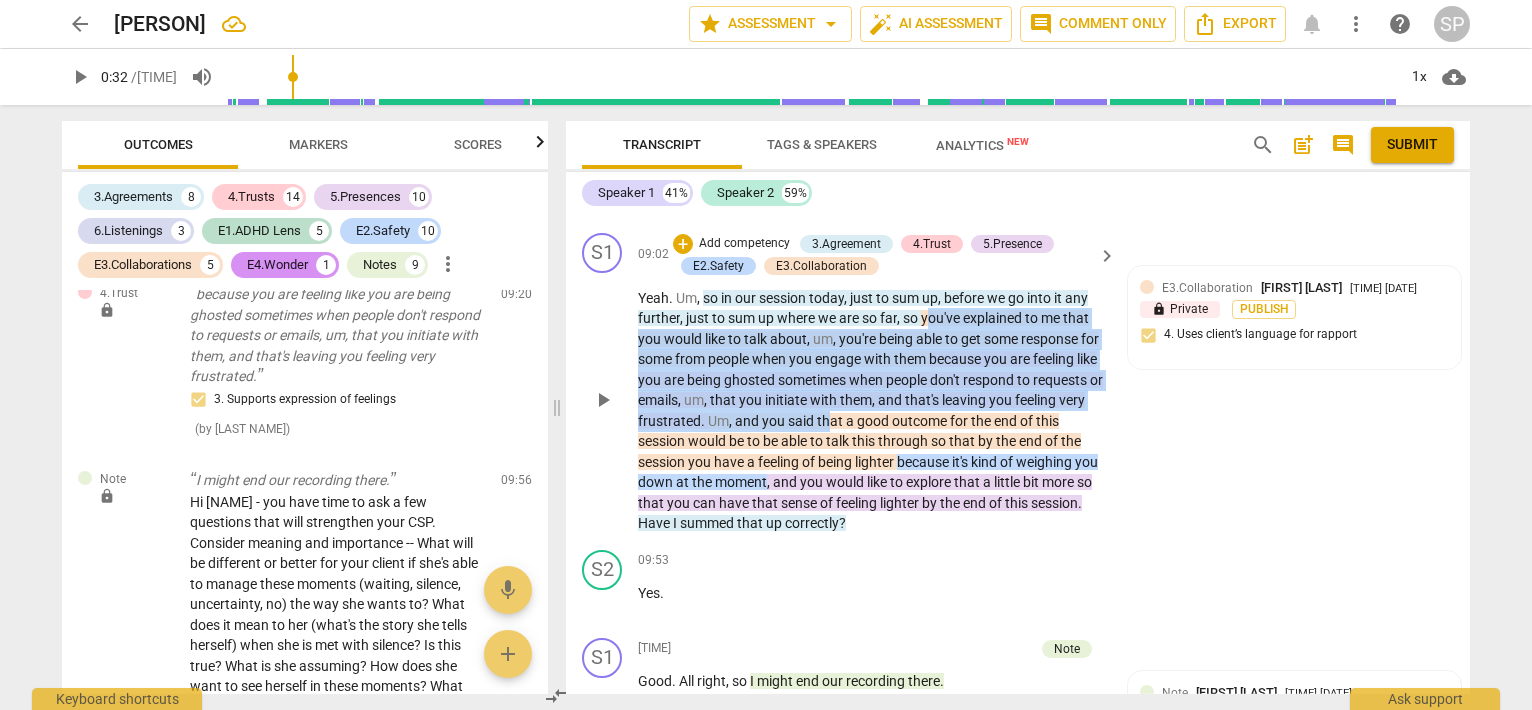 click on "you" at bounding box center (775, 421) 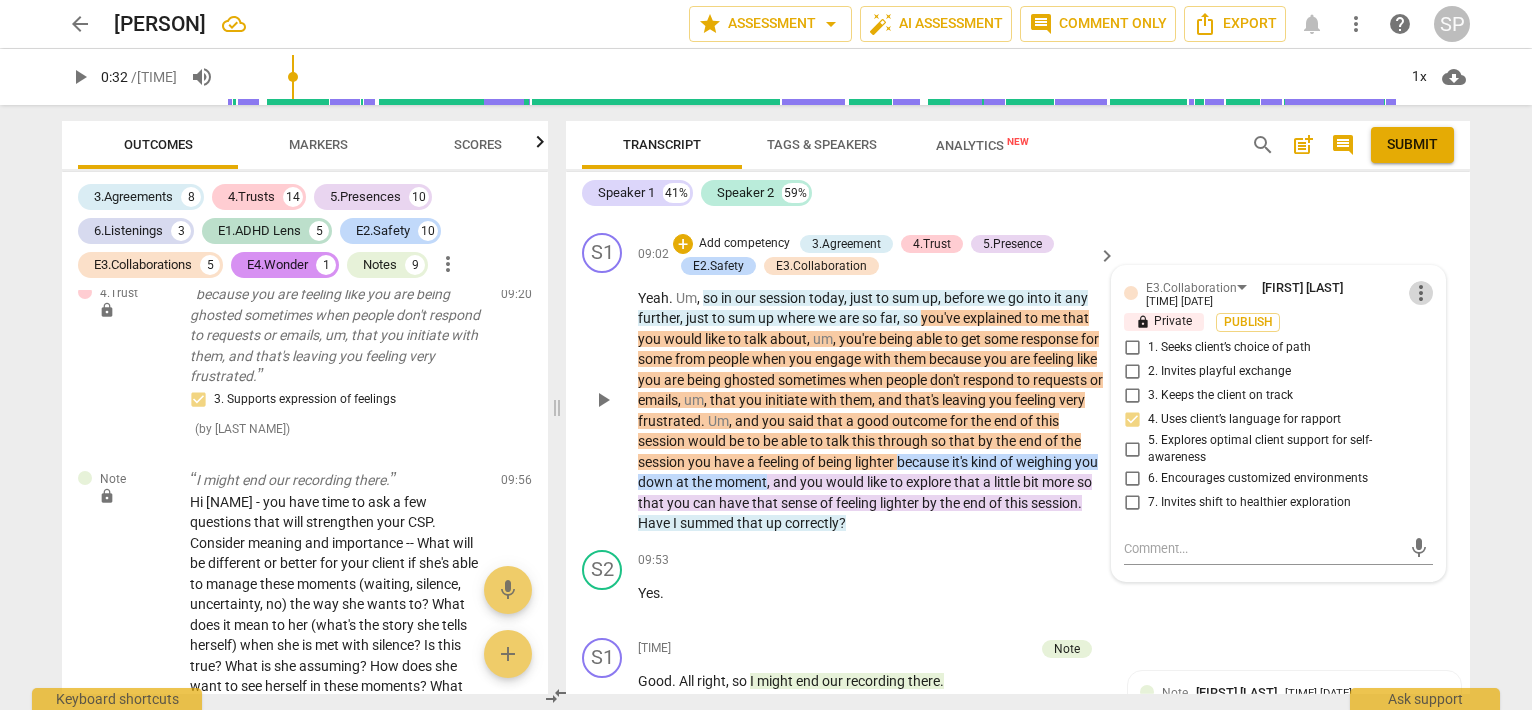 click on "more_vert" at bounding box center [1421, 293] 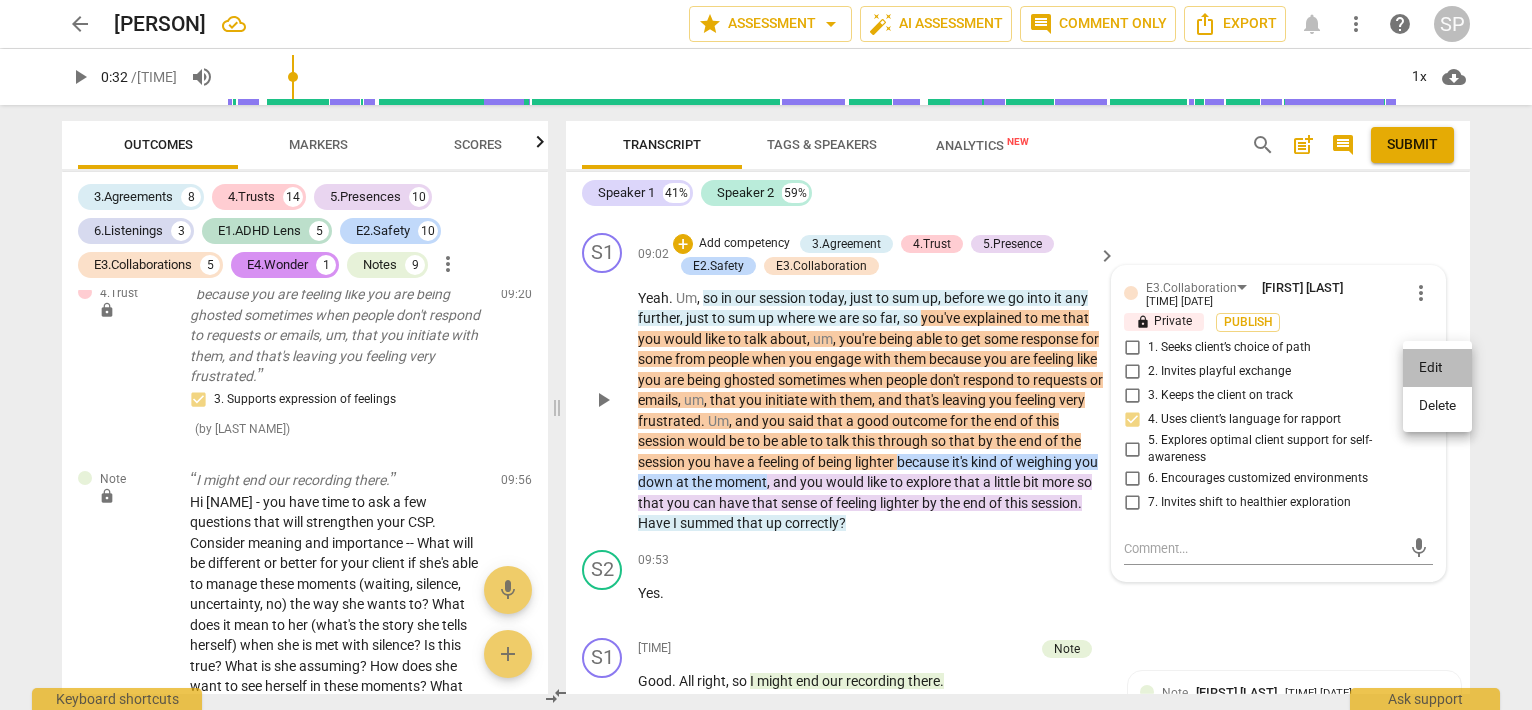 click on "Edit" at bounding box center [1437, 368] 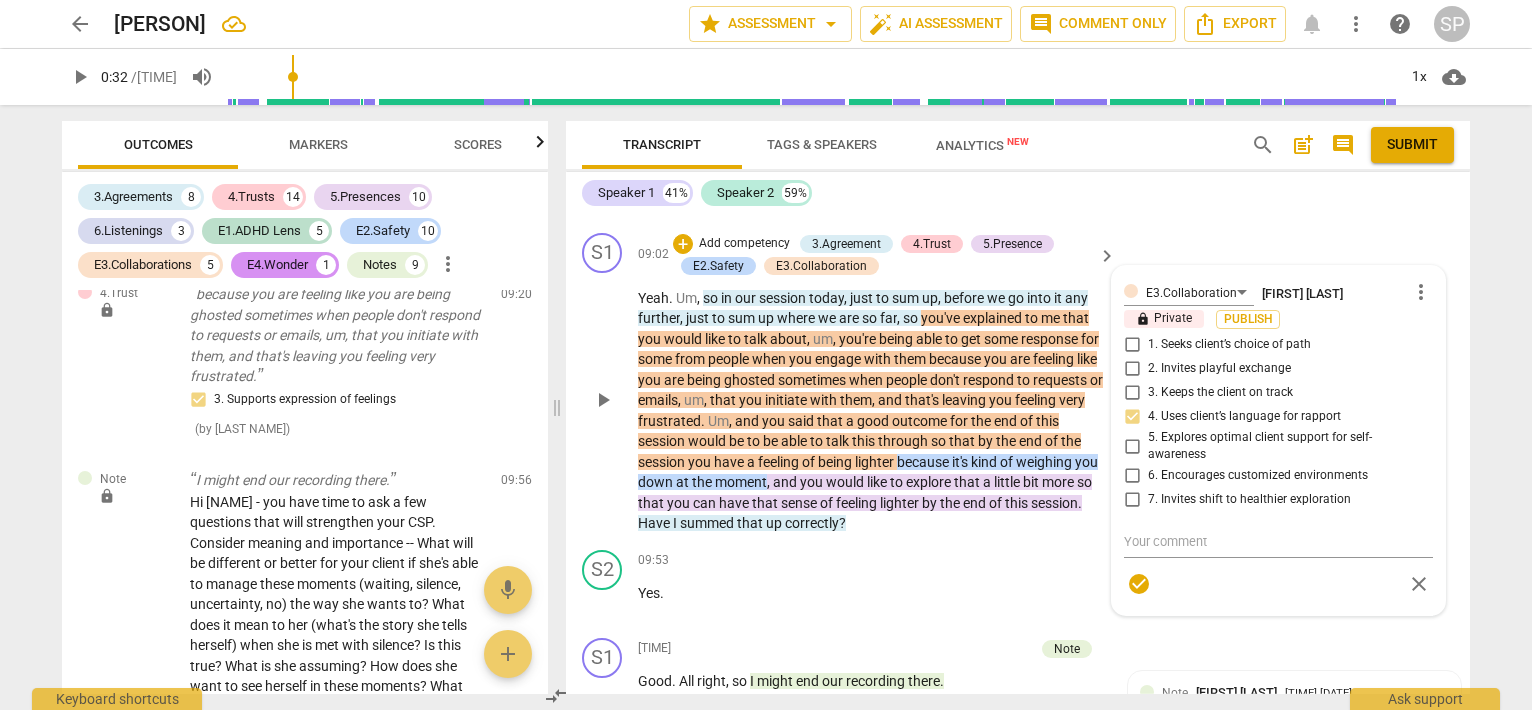 click on "E3.Collaboration [LAST] [LAST] more_vert lock Private Publish 1. Seeks client’s choice of path 2. Invites playful exchange 3. Keeps the client on track 4. Uses client’s language for rapport 5. Explores optimal client support for self-awareness 6. Encourages customized environments 7. Invites shift to healthier exploration check_circle close" at bounding box center (1278, 440) 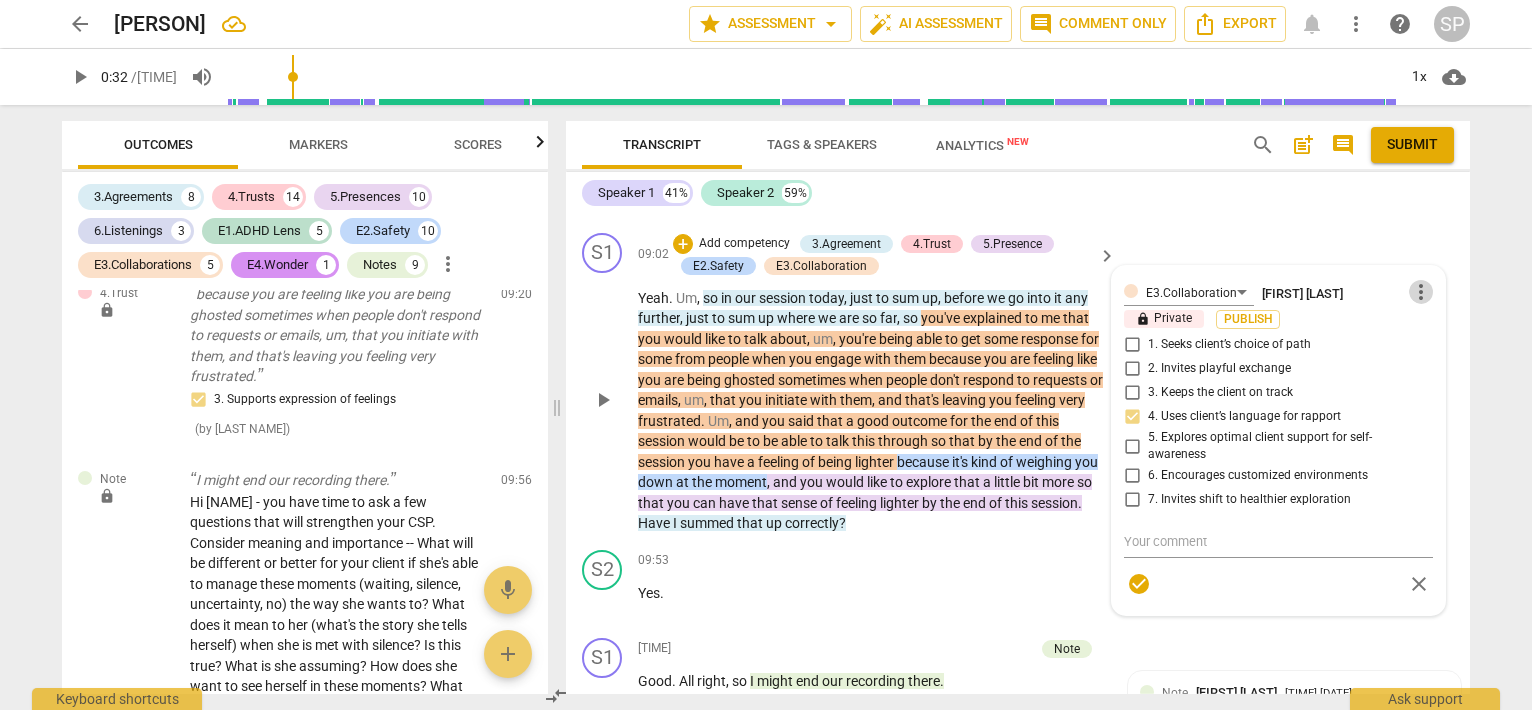 click on "more_vert" at bounding box center (1421, 292) 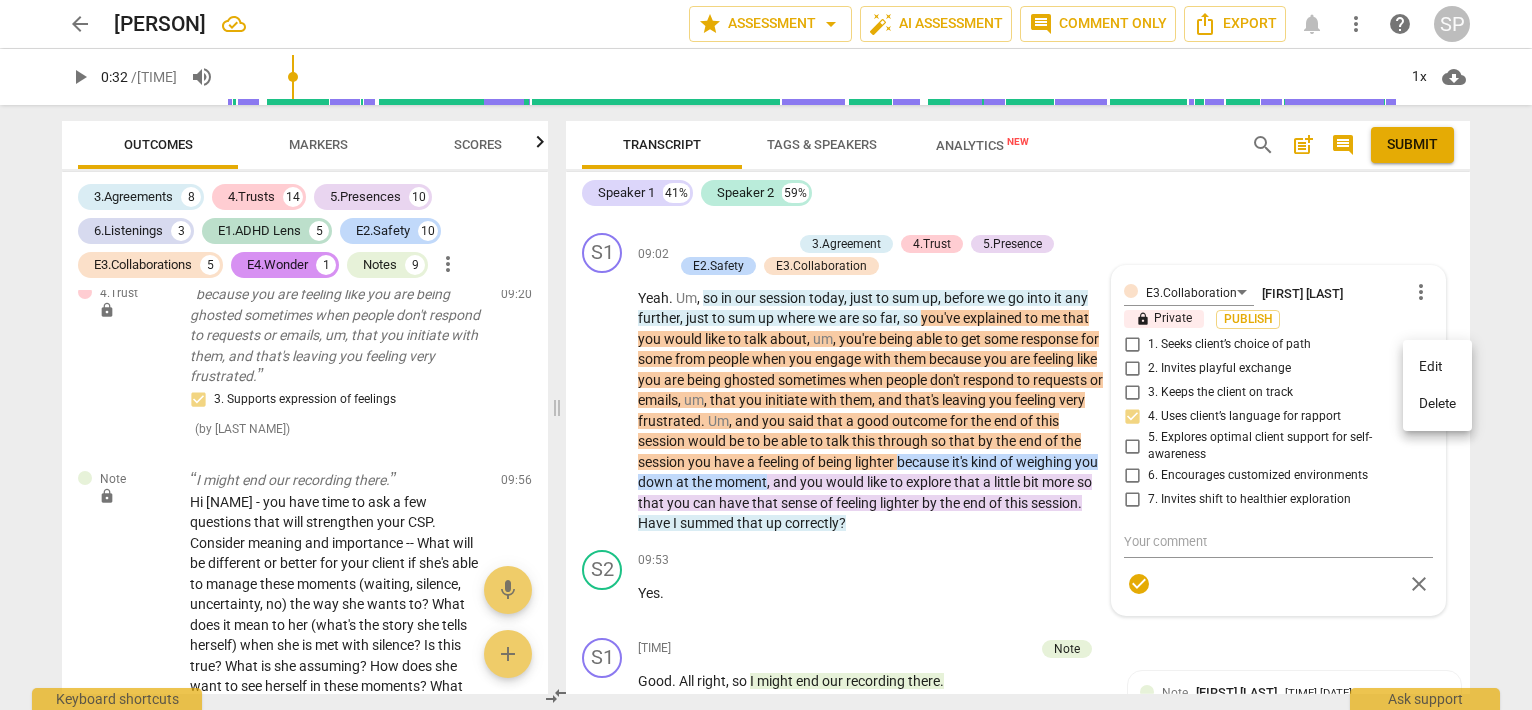 click at bounding box center [766, 355] 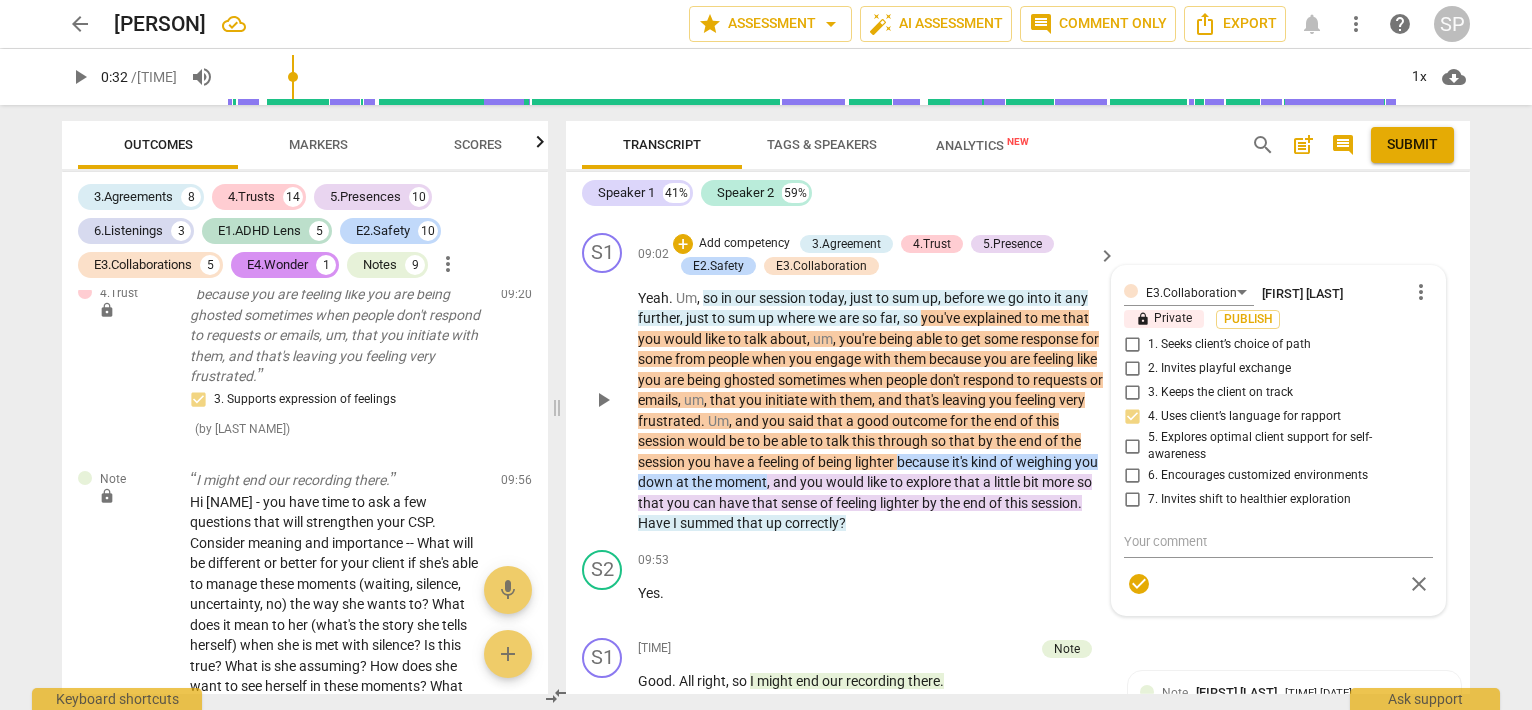 click on "E3.Collaboration [LAST] [LAST] more_vert lock Private Publish 1. Seeks client’s choice of path 2. Invites playful exchange 3. Keeps the client on track 4. Uses client’s language for rapport 5. Explores optimal client support for self-awareness 6. Encourages customized environments 7. Invites shift to healthier exploration check_circle close" at bounding box center (1278, 440) 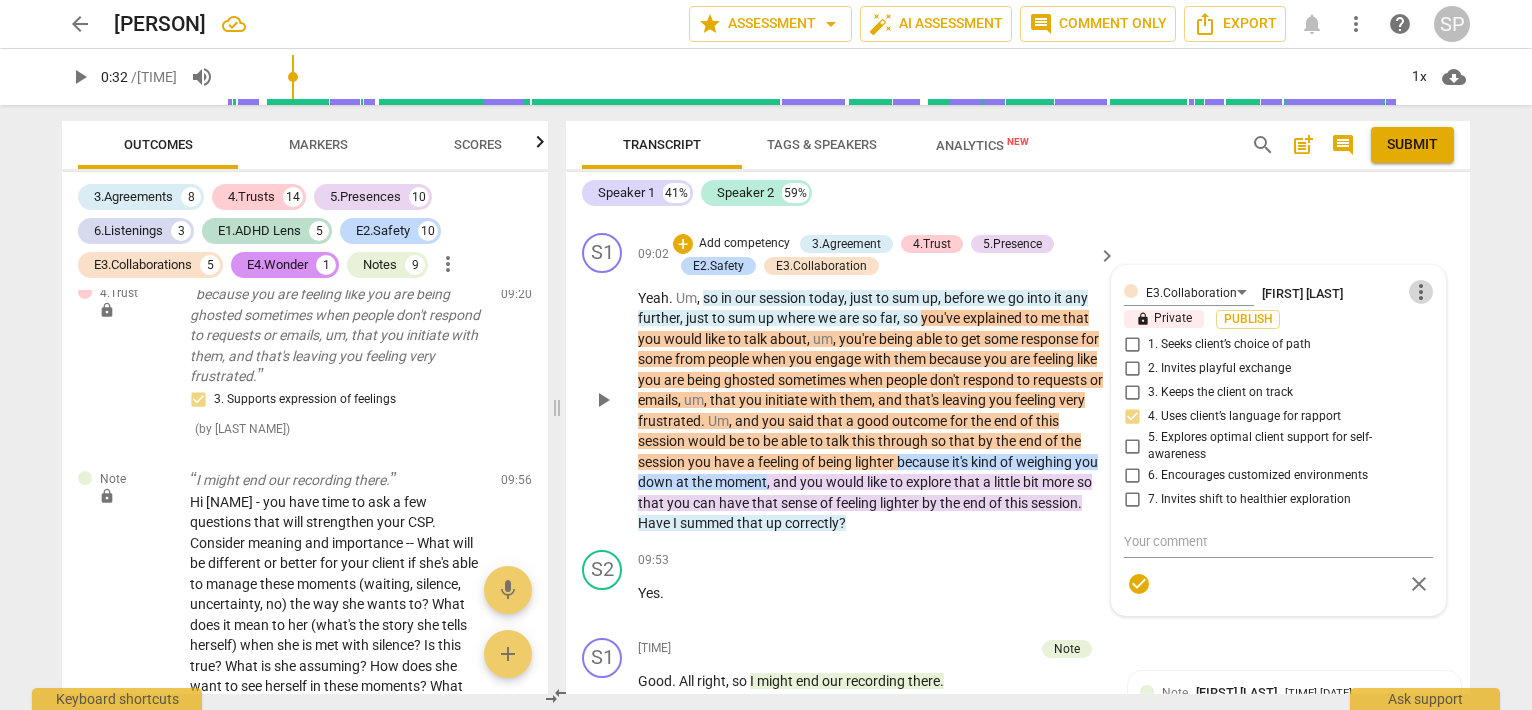 click on "more_vert" at bounding box center (1421, 292) 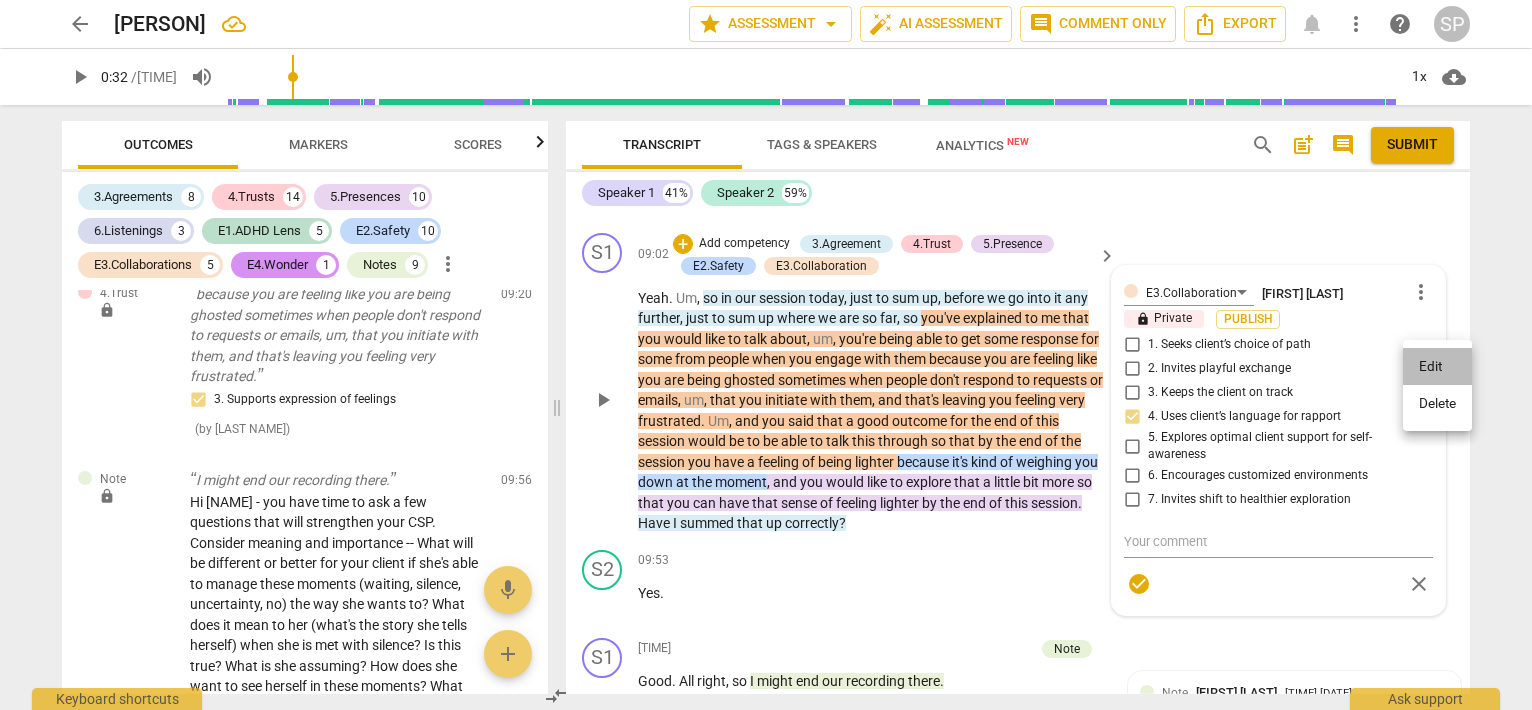 click on "Edit" at bounding box center (1437, 367) 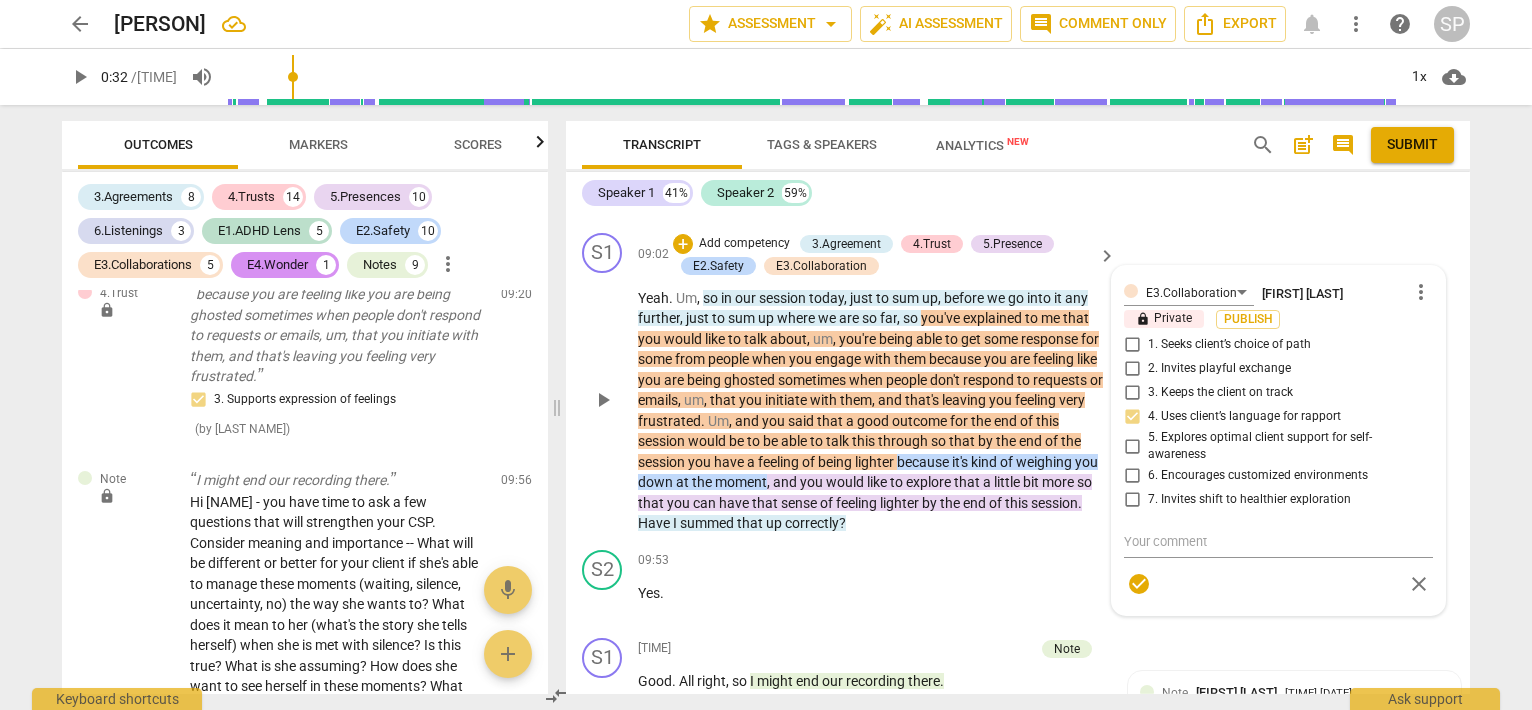 click on "E3.Collaboration [LAST] [LAST] more_vert lock Private Publish 1. Seeks client’s choice of path 2. Invites playful exchange 3. Keeps the client on track 4. Uses client’s language for rapport 5. Explores optimal client support for self-awareness 6. Encourages customized environments 7. Invites shift to healthier exploration check_circle close" at bounding box center [1278, 440] 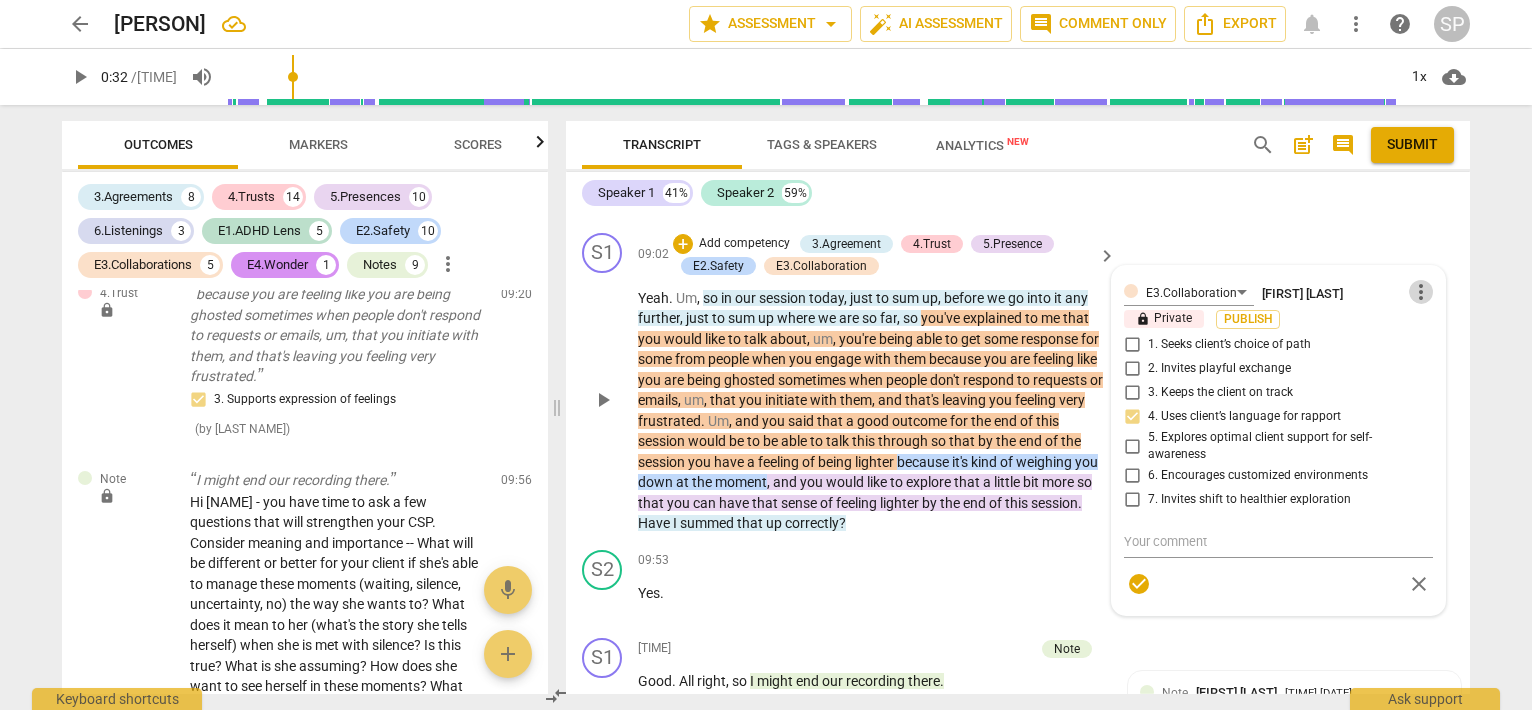 click on "more_vert" at bounding box center [1421, 292] 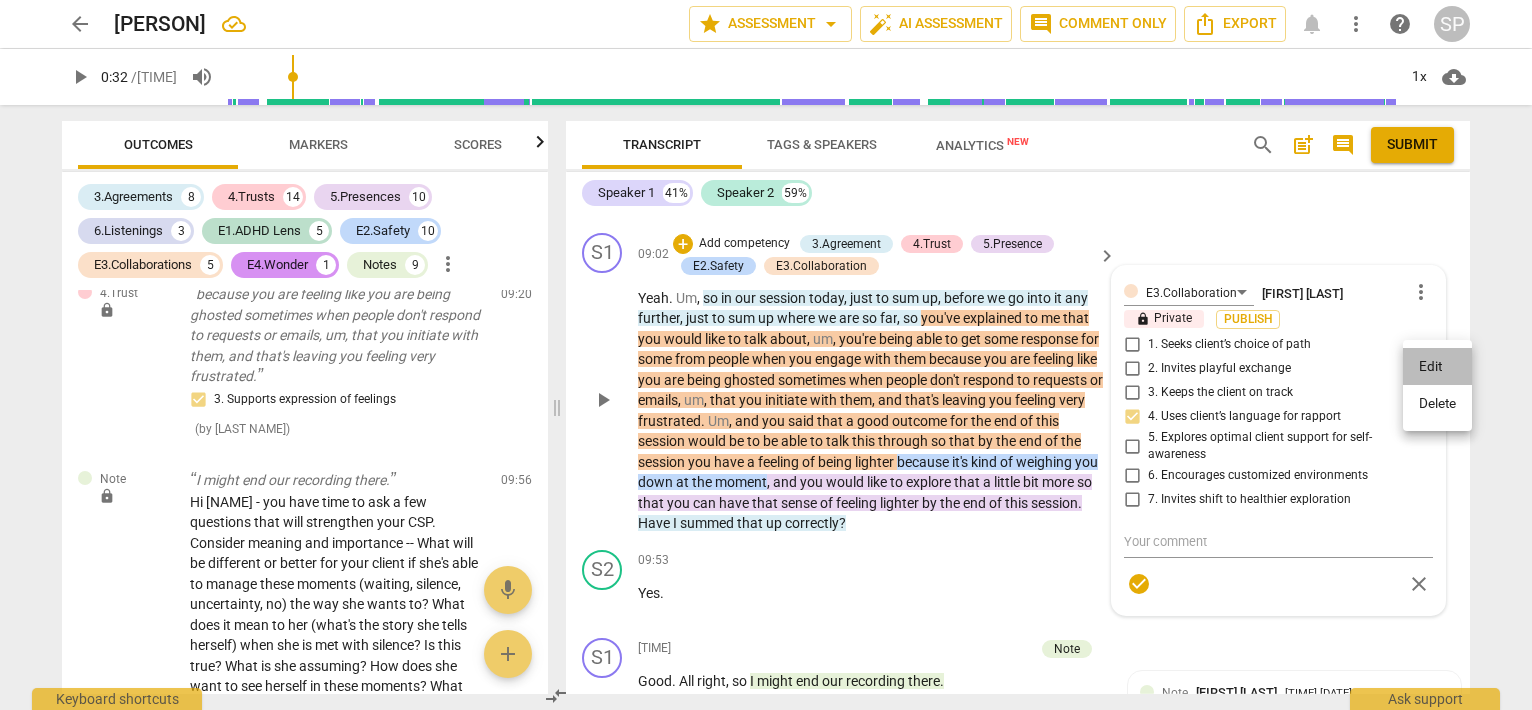 click on "Edit" at bounding box center (1437, 367) 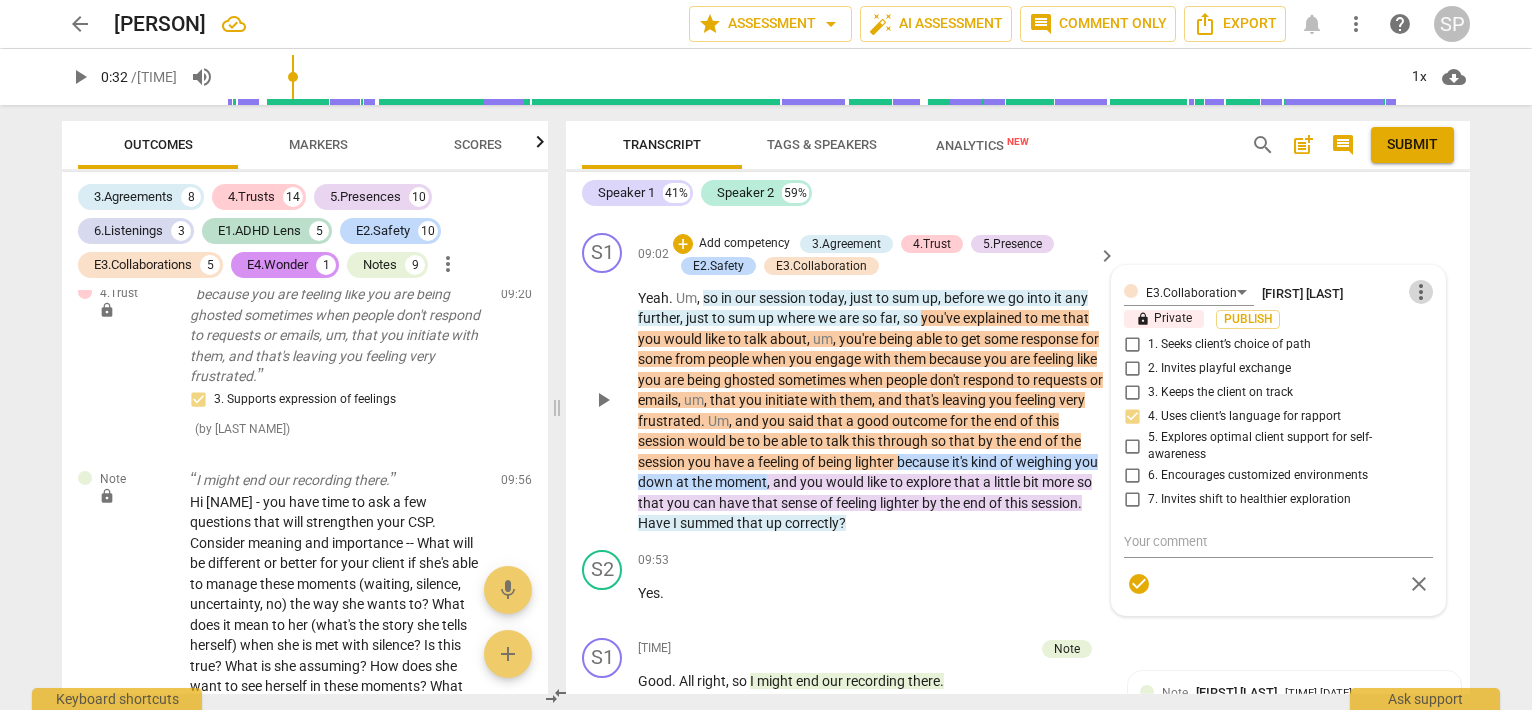 click on "more_vert" at bounding box center (1421, 292) 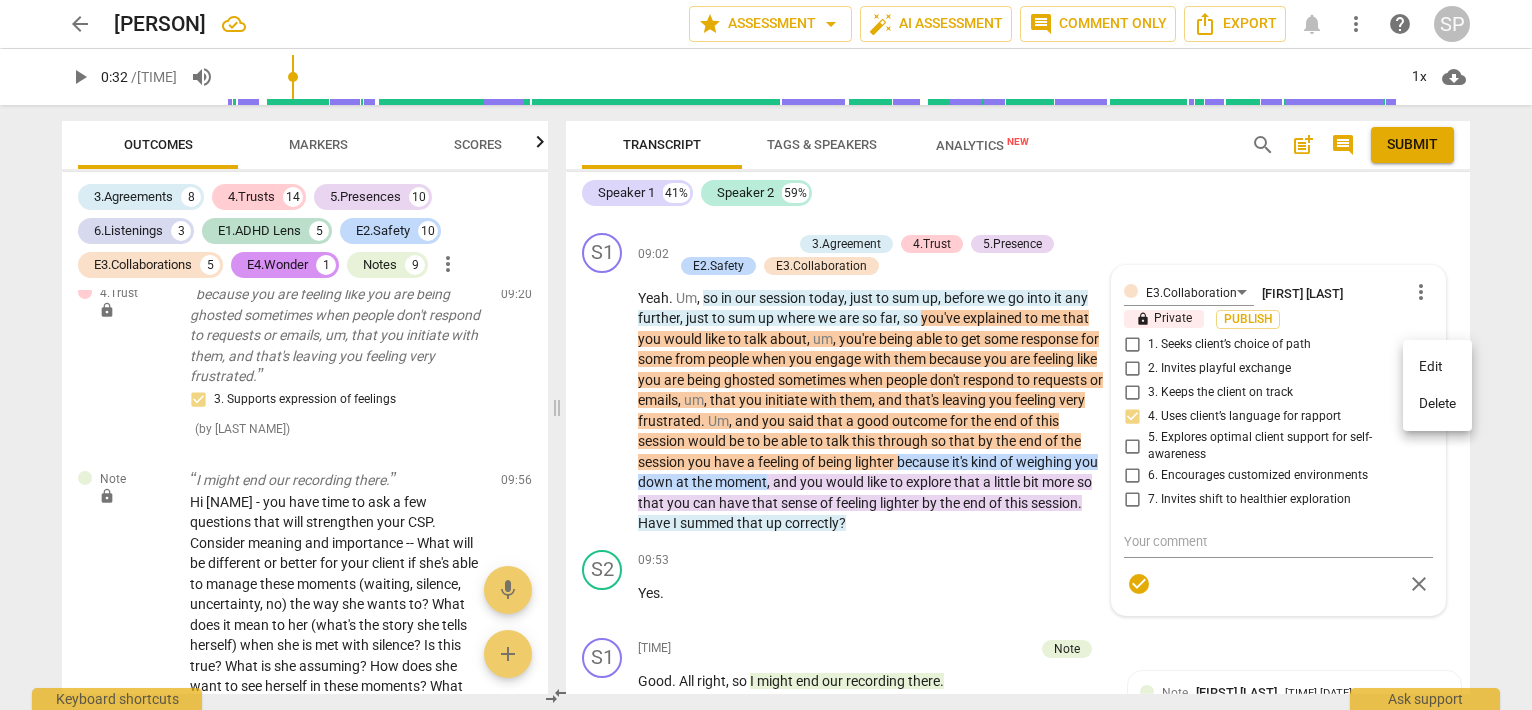 click on "Delete" at bounding box center (1437, 404) 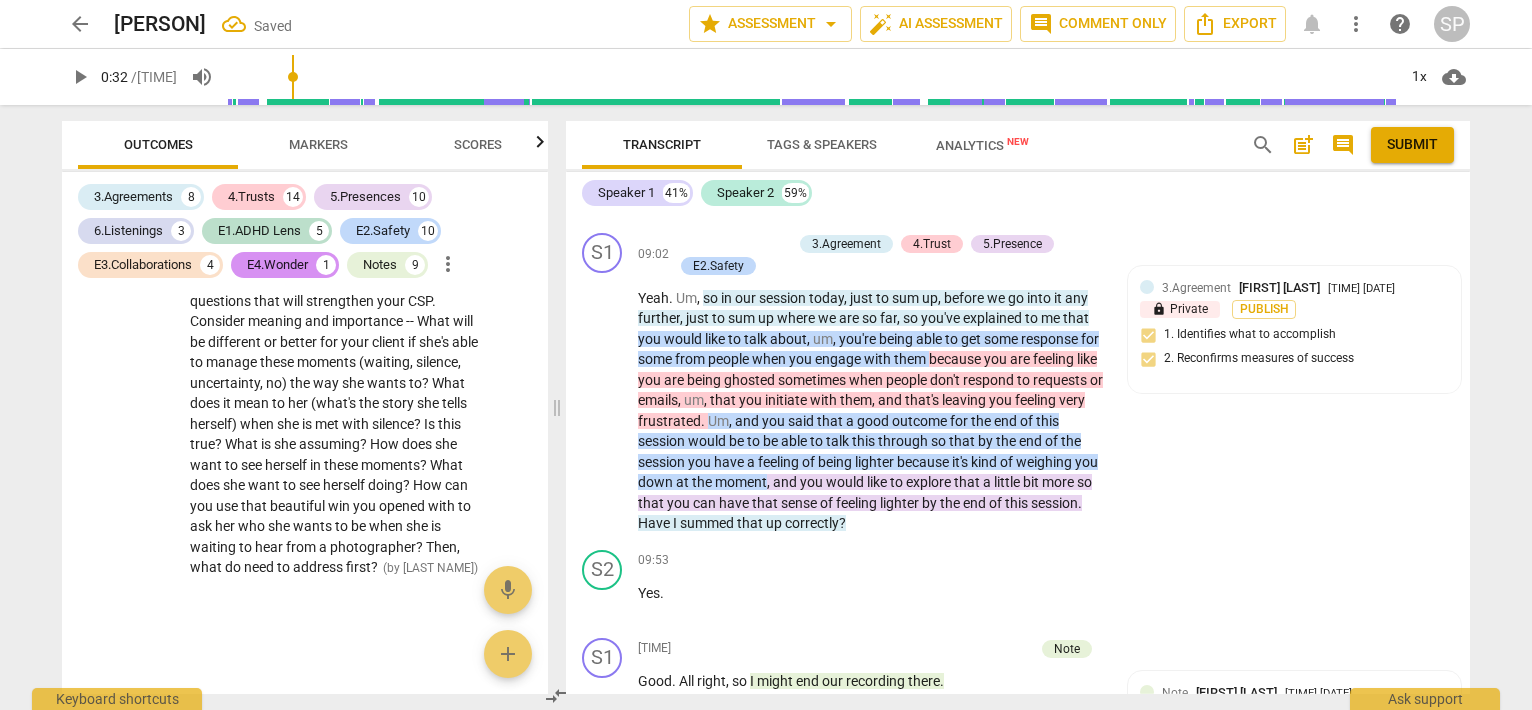 scroll, scrollTop: 11748, scrollLeft: 0, axis: vertical 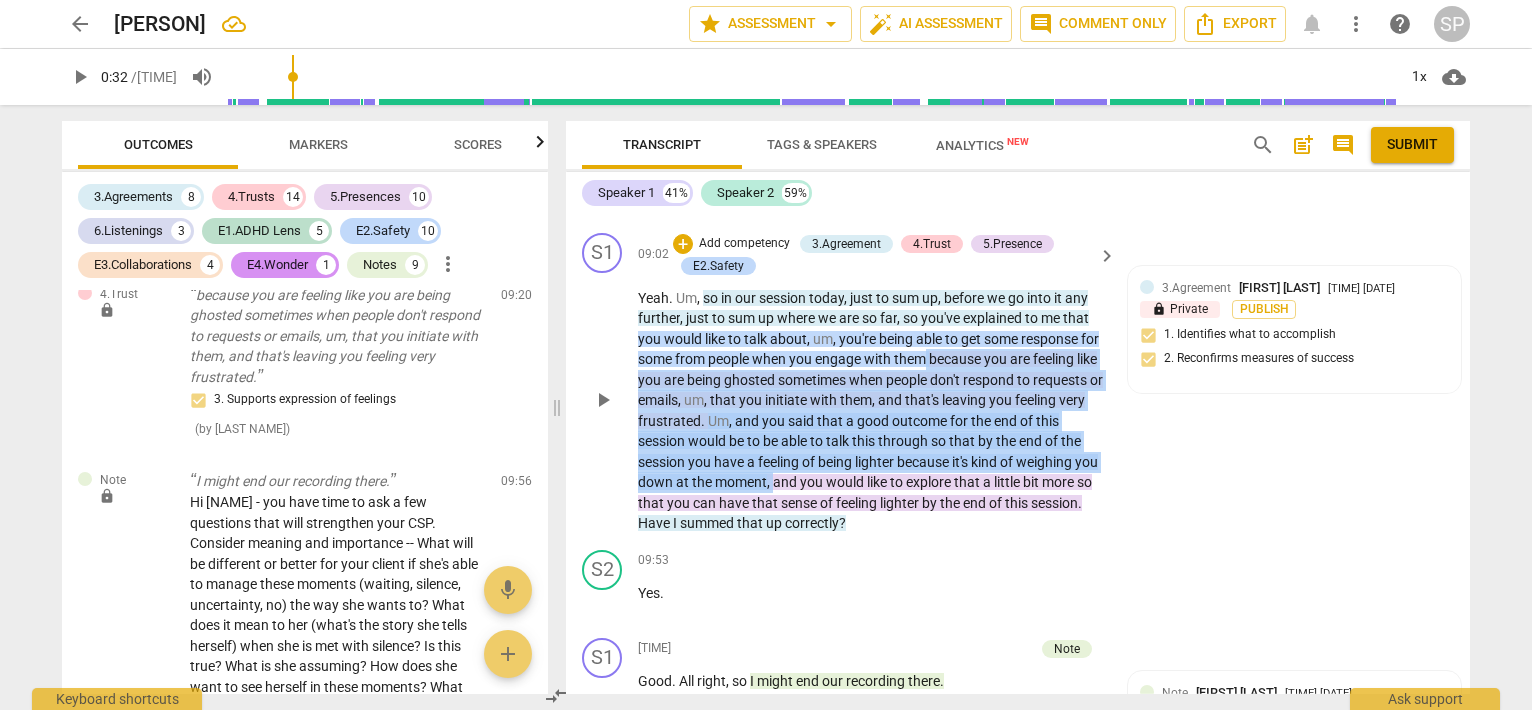 drag, startPoint x: 949, startPoint y: 428, endPoint x: 859, endPoint y: 558, distance: 158.11388 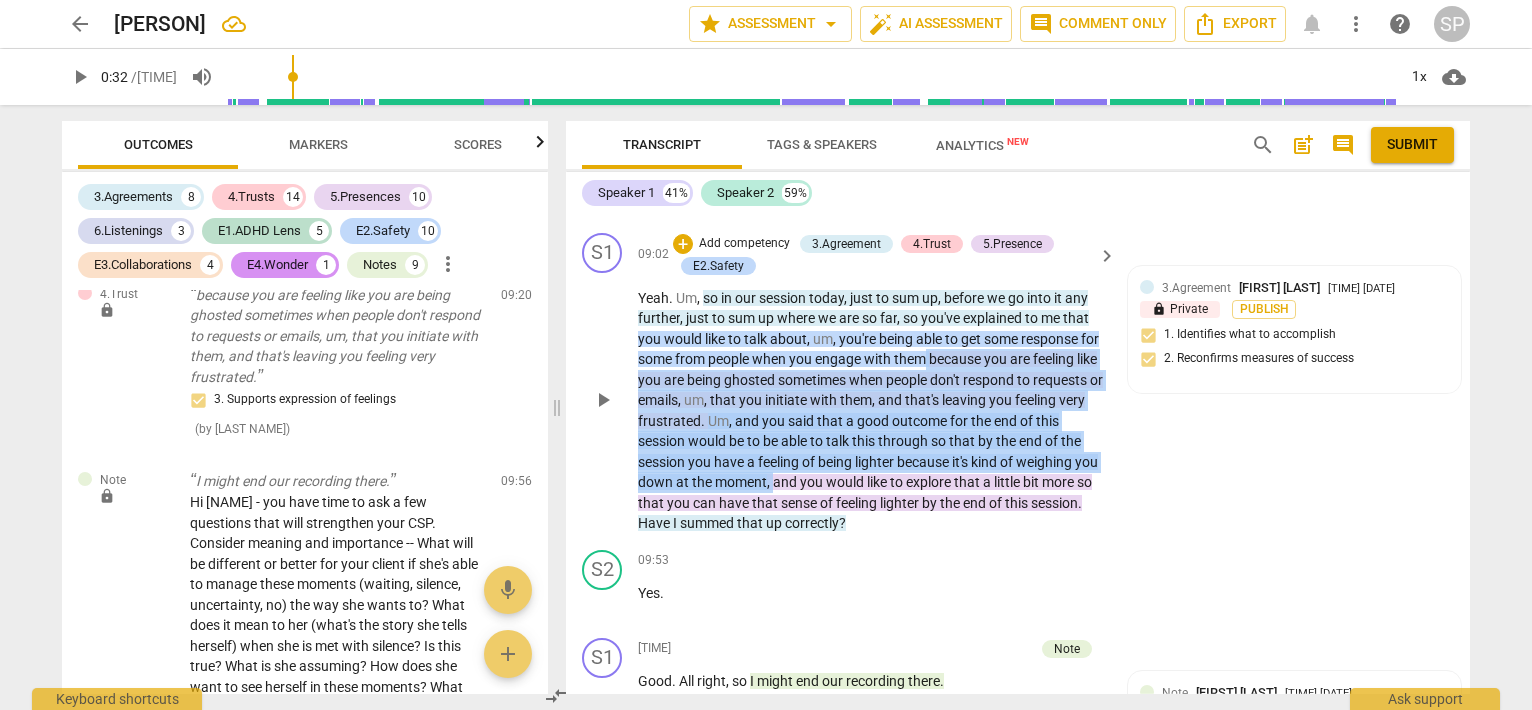click on "Yeah .   Um ,   so   in   our   session   today ,   just   to   sum   up ,   before   we   go   into   it   any   further ,   just   to   sum   up   where   we   are   so   far ,   so   you've   explained   to   me   that   you   would   like   to   talk   about ,   um ,   you're   being   able   to   get   some   response   for   some   from   people   when   you   engage   with   them   because   you   are   feeling   like   you   are   being   ghosted   sometimes   when   people   don't   respond   to   requests   or   emails ,   um ,   that   you   initiate   with   them ,   and   that's   leaving   you   feeling   very   frustrated .   Um ,   and   you   said   that   a   good   outcome   for   the   end   of   this   session   would   be   to   be   able   to   talk   this   through   so   that   by   the   end   of   the   session   you   have   a   feeling   of   being   lighter   because   it's   kind   of   weighing   you   down   at   the   moment ,   and   you   would   like   to   explore   that" at bounding box center (872, 411) 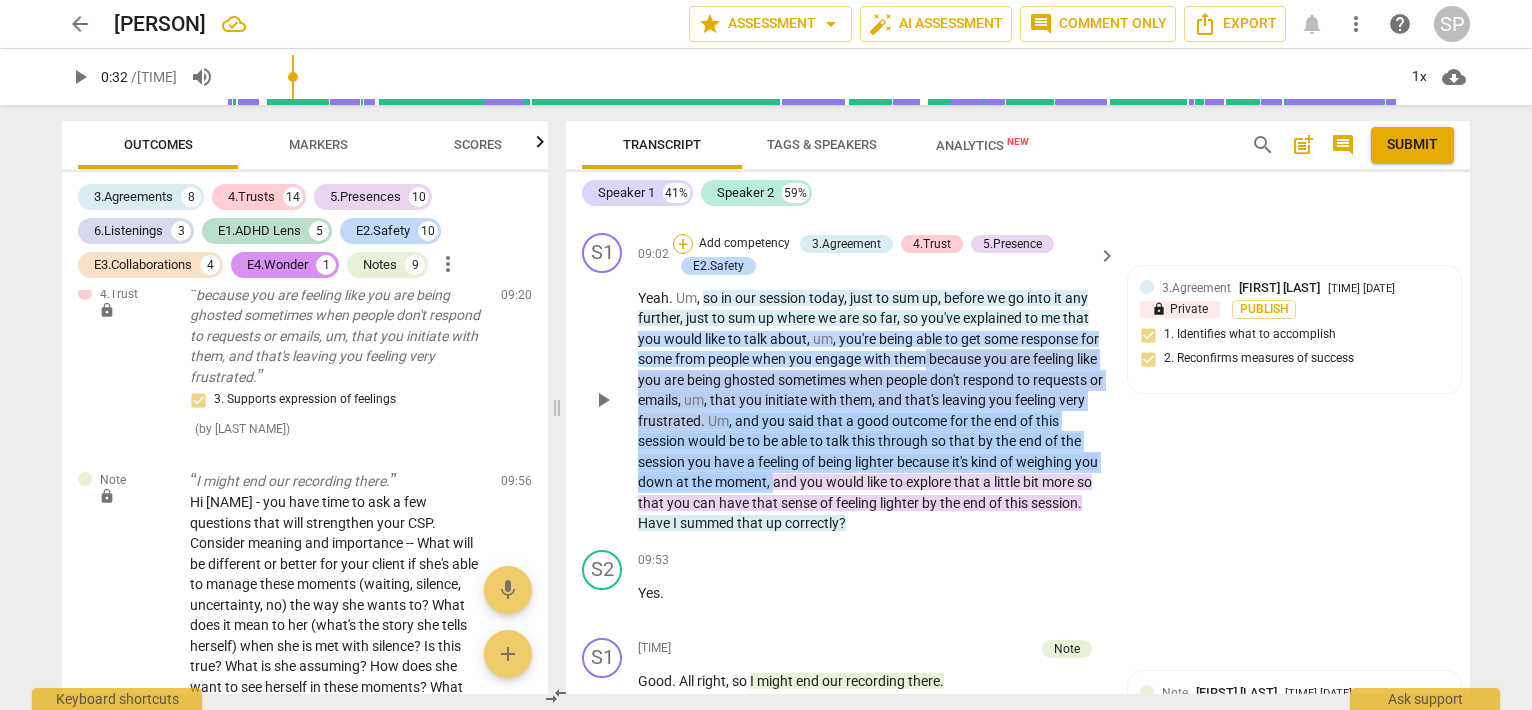 click on "+" at bounding box center [683, 244] 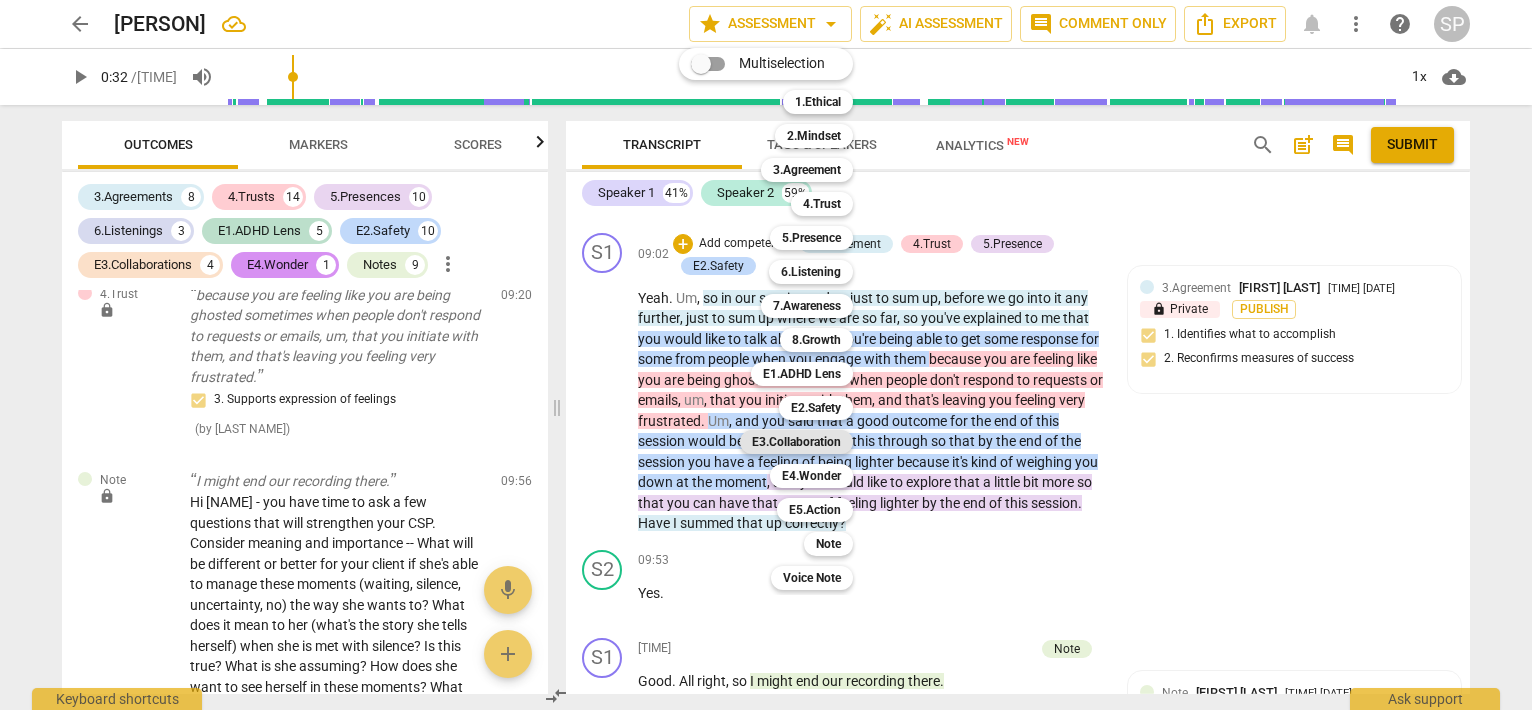 click on "E3.Collaboration" at bounding box center (796, 442) 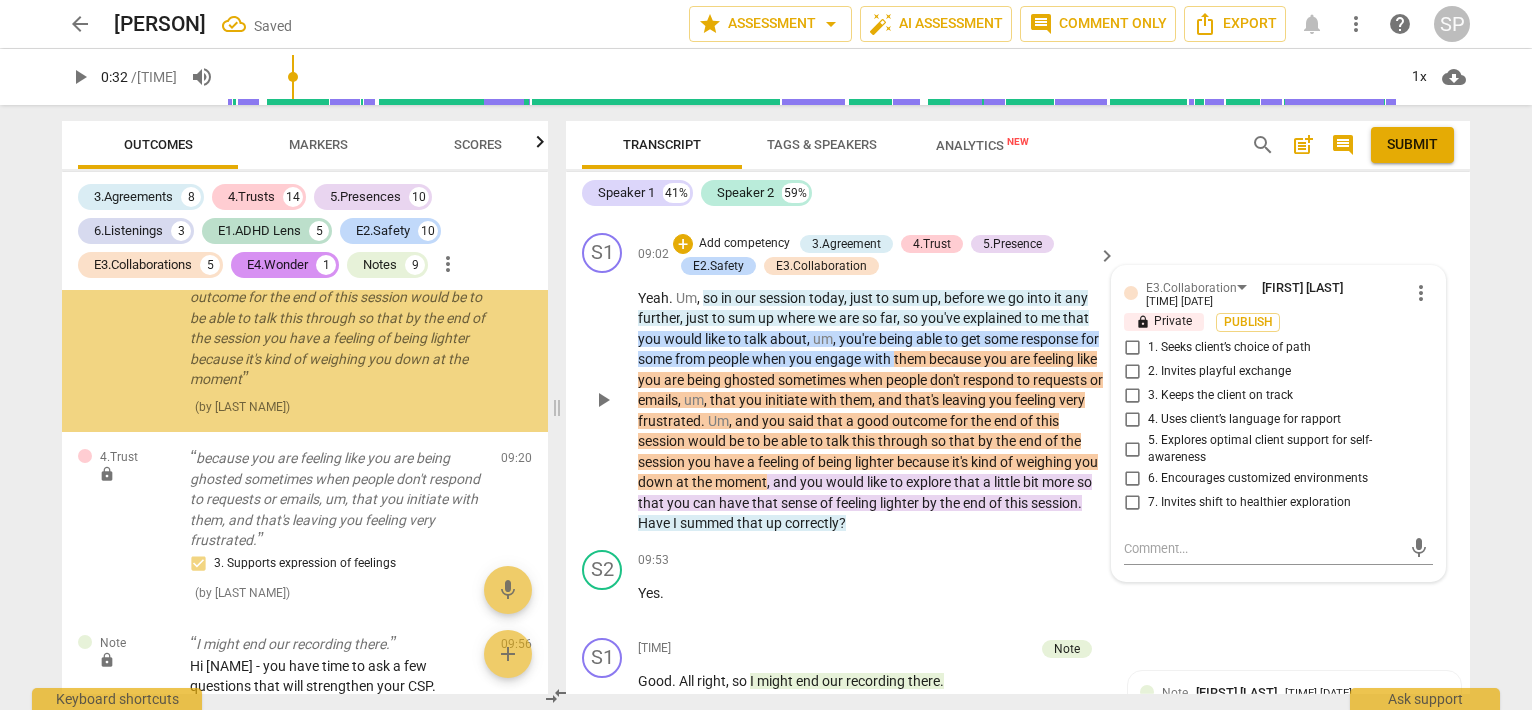 scroll, scrollTop: 11922, scrollLeft: 0, axis: vertical 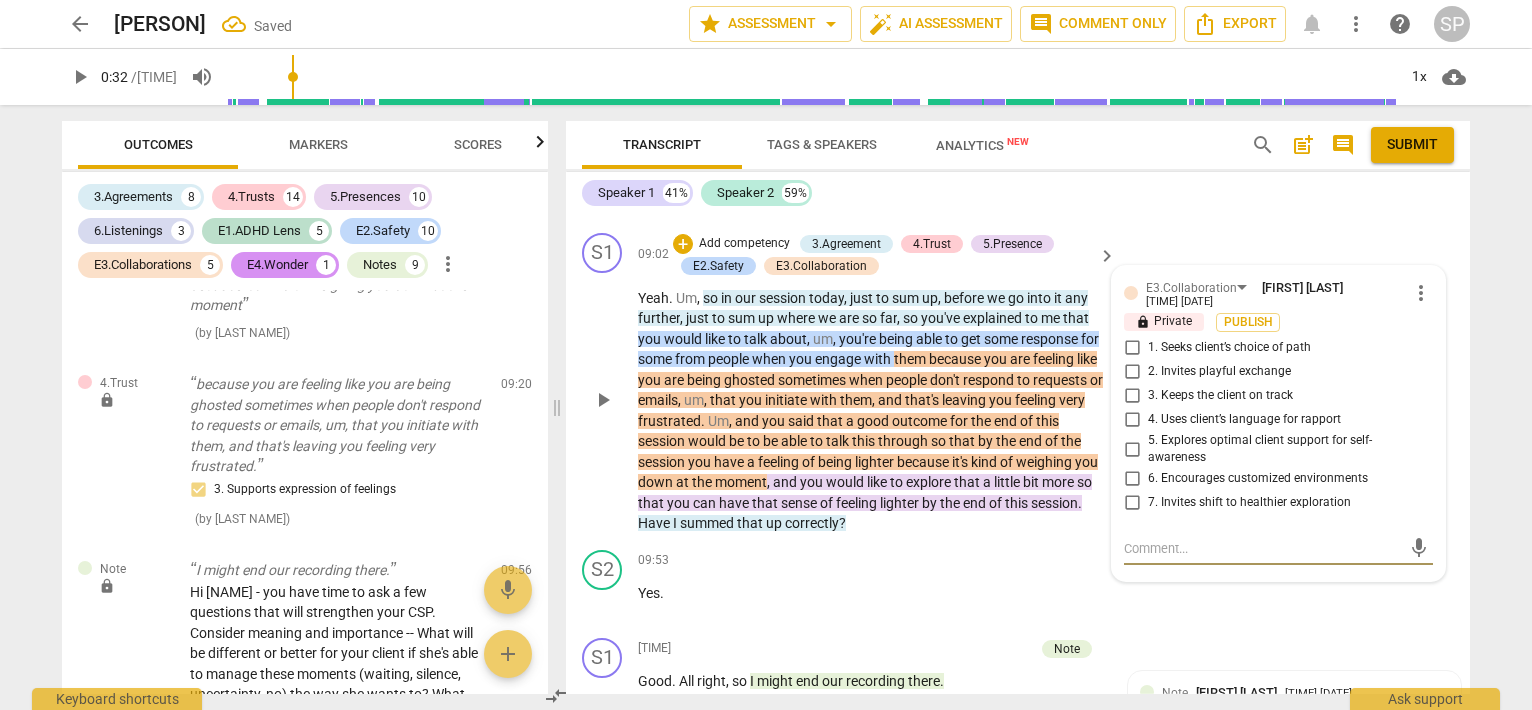 click on "4. Uses client’s language for rapport" at bounding box center (1132, 420) 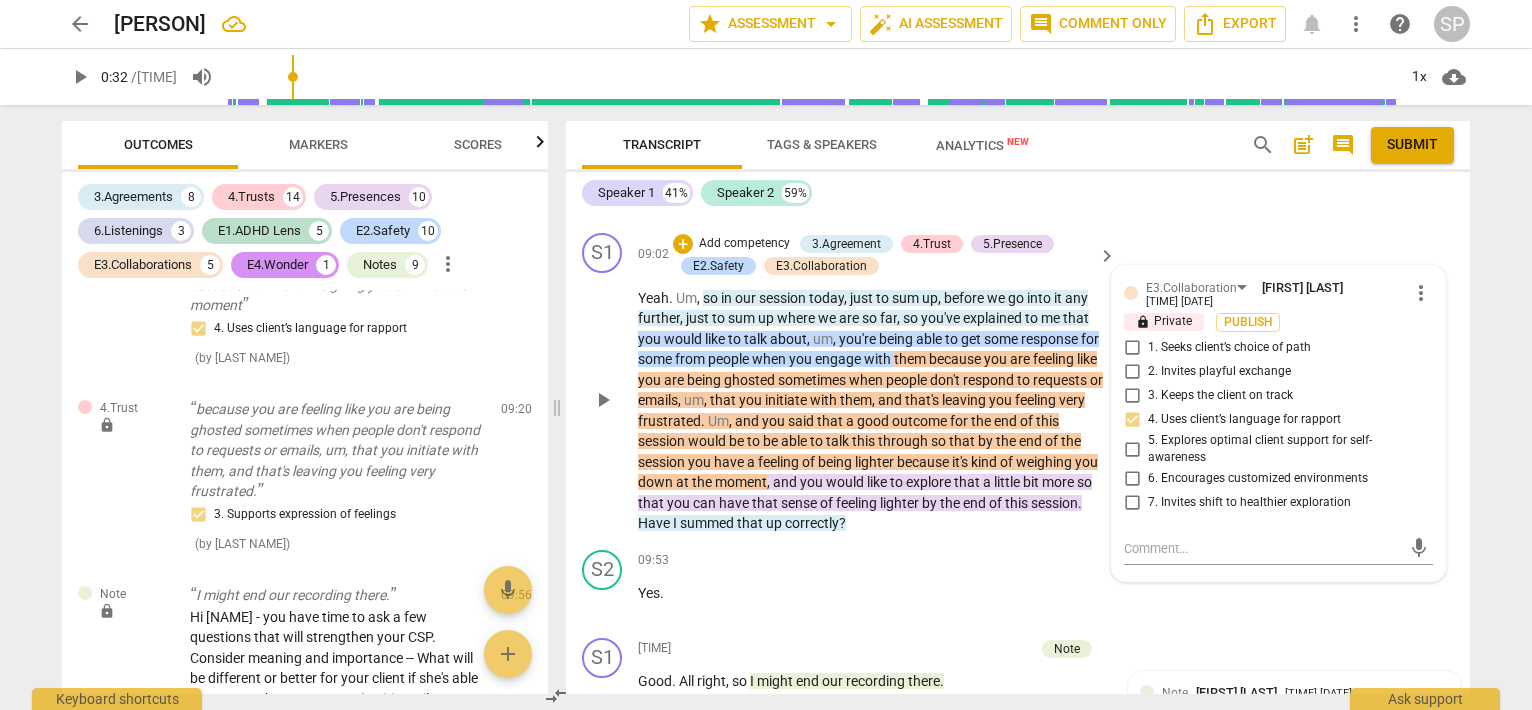 click on "1. Seeks client’s choice of path" at bounding box center (1132, 348) 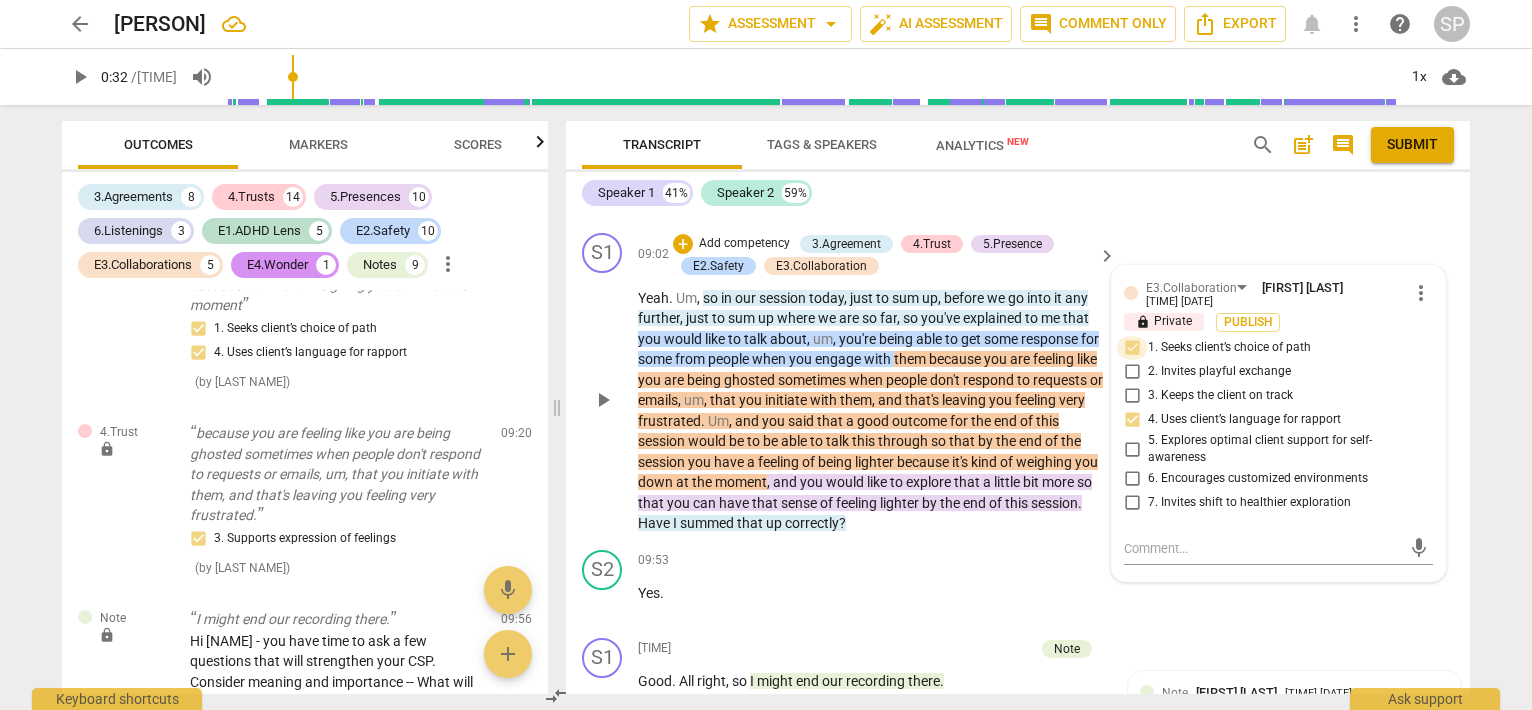 click on "1. Seeks client’s choice of path" at bounding box center (1132, 348) 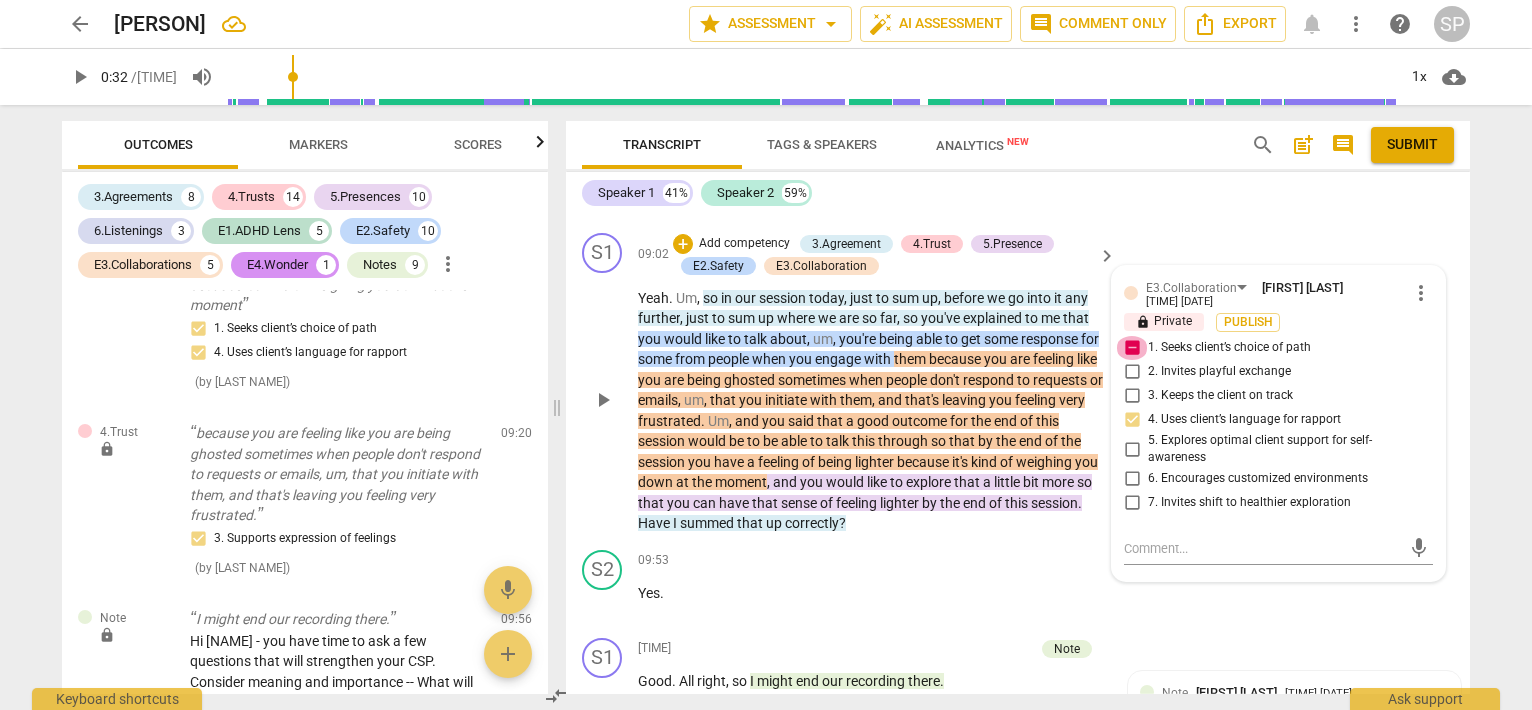 click on "1. Seeks client’s choice of path" at bounding box center (1132, 348) 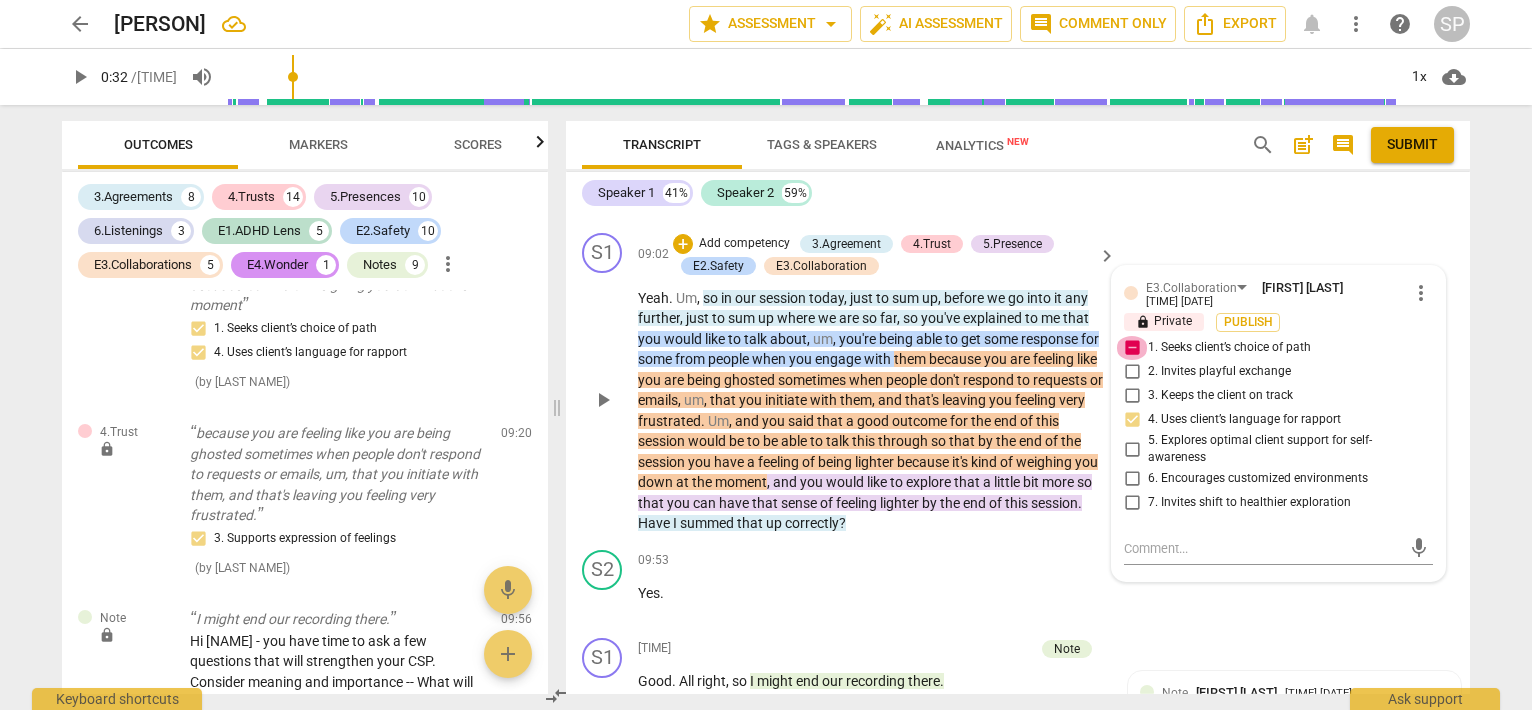 checkbox on "false" 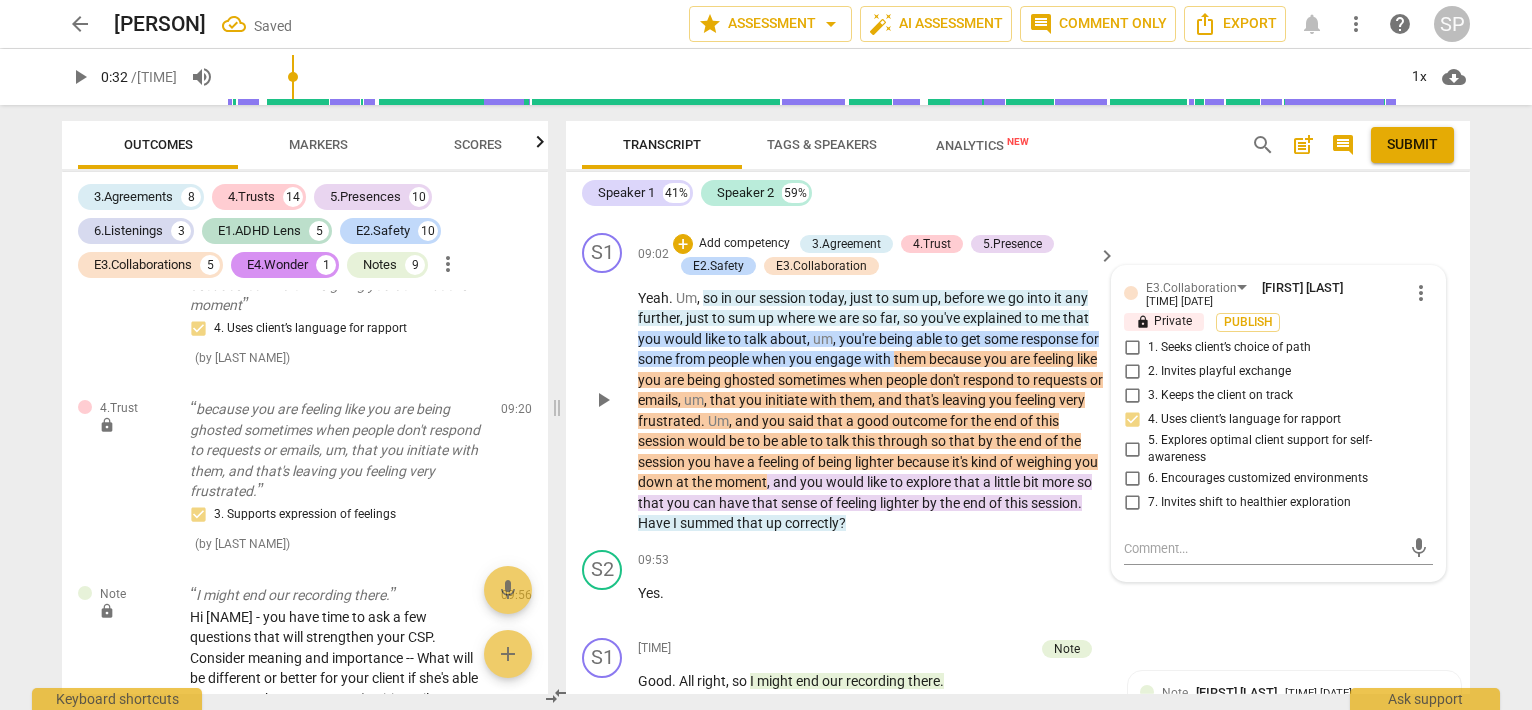 click on "S1 play_arrow pause [TIME] + Add competency 3.Agreement 4.Trust 5.Presence E2.Safety E3.Collaboration keyboard_arrow_right Yeah . Um , so in our session today , just to sum up , before we go into it any further , just to sum up where we are so far , so you've explained to me that you would like to talk about , um , you're being able to get some response for some from people when you engage with them because you are feeling like you are being ghosted sometimes when people don't respond to requests or emails , um , that you initiate with them , and that's leaving you feeling very frustrated . Um , and you said that a good outcome for the end of this session would be to be able to talk this through so that by the end of the session you have a feeling of being lighter" at bounding box center [1018, 383] 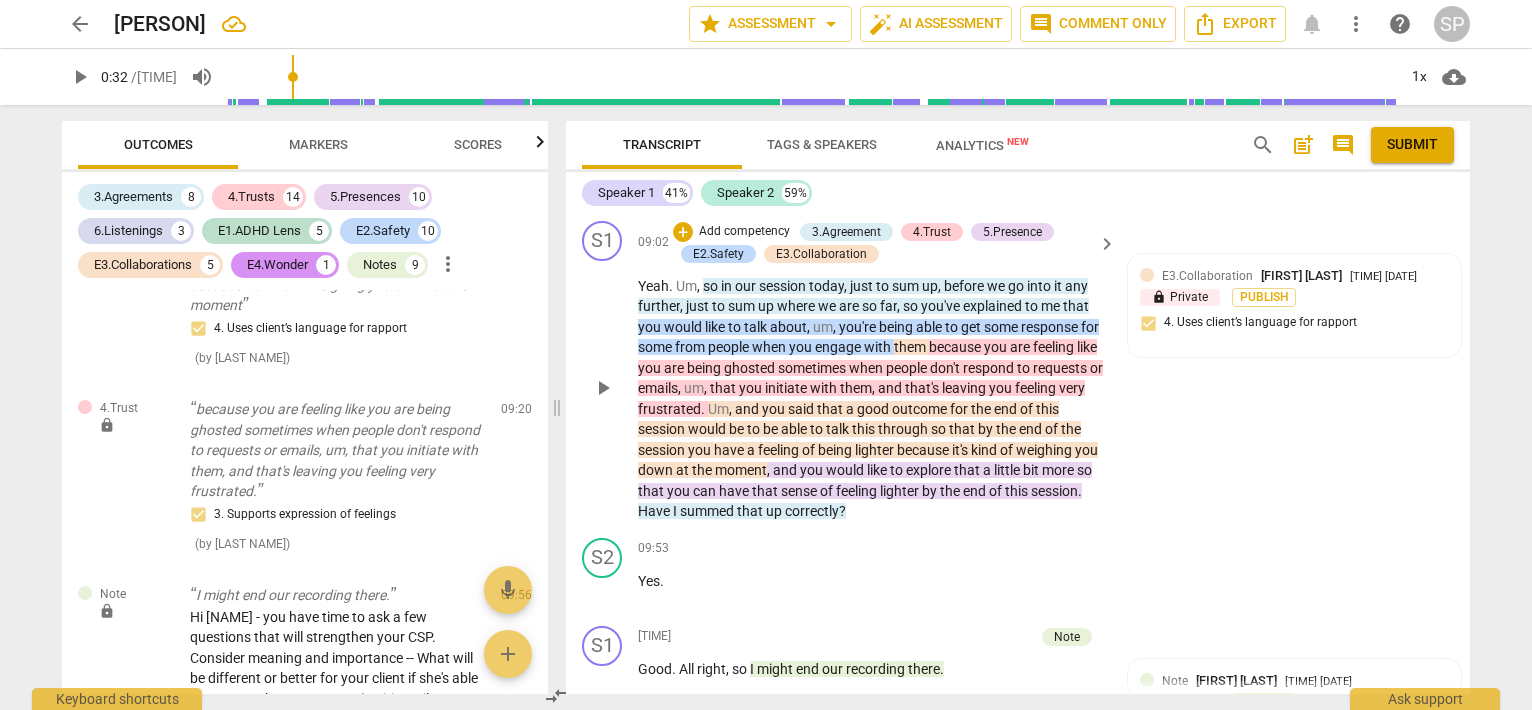 scroll, scrollTop: 4170, scrollLeft: 0, axis: vertical 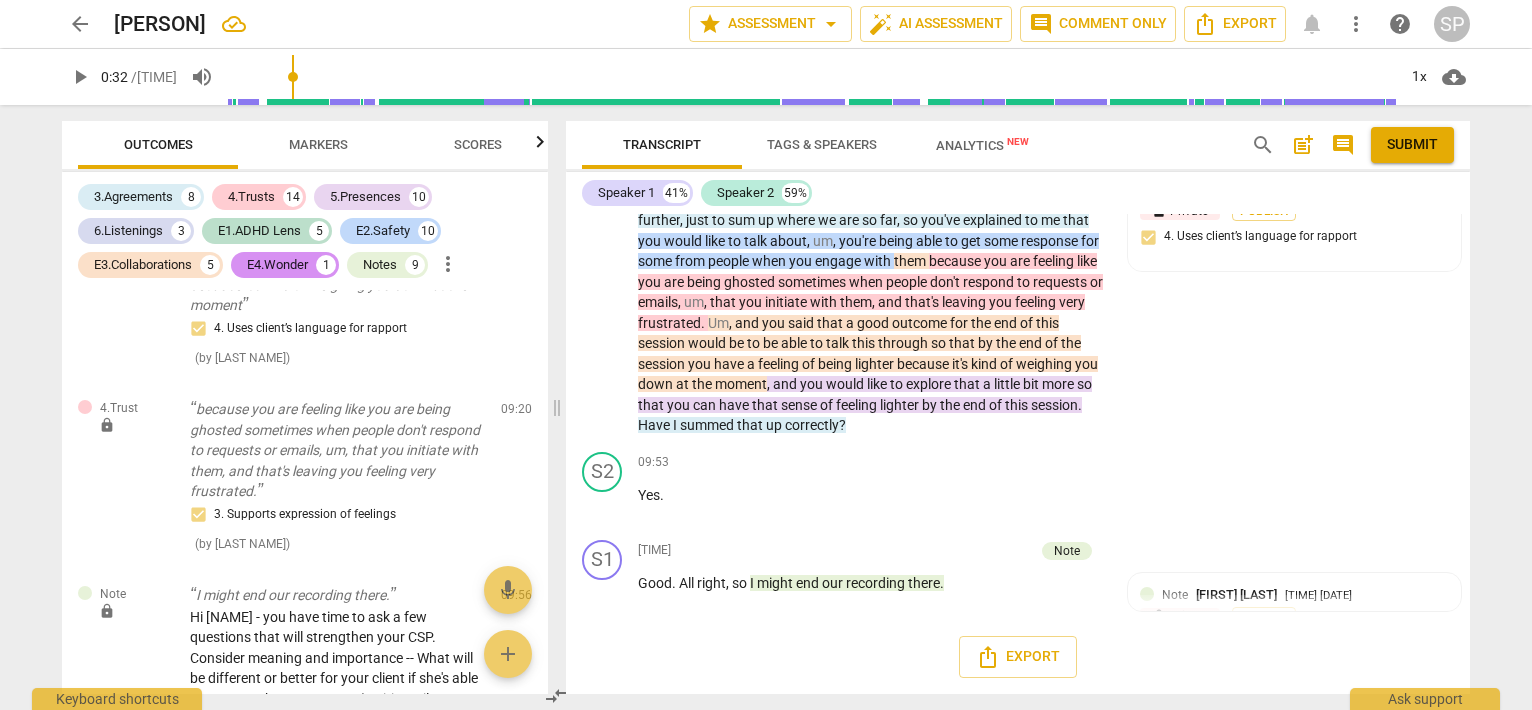 type on "33" 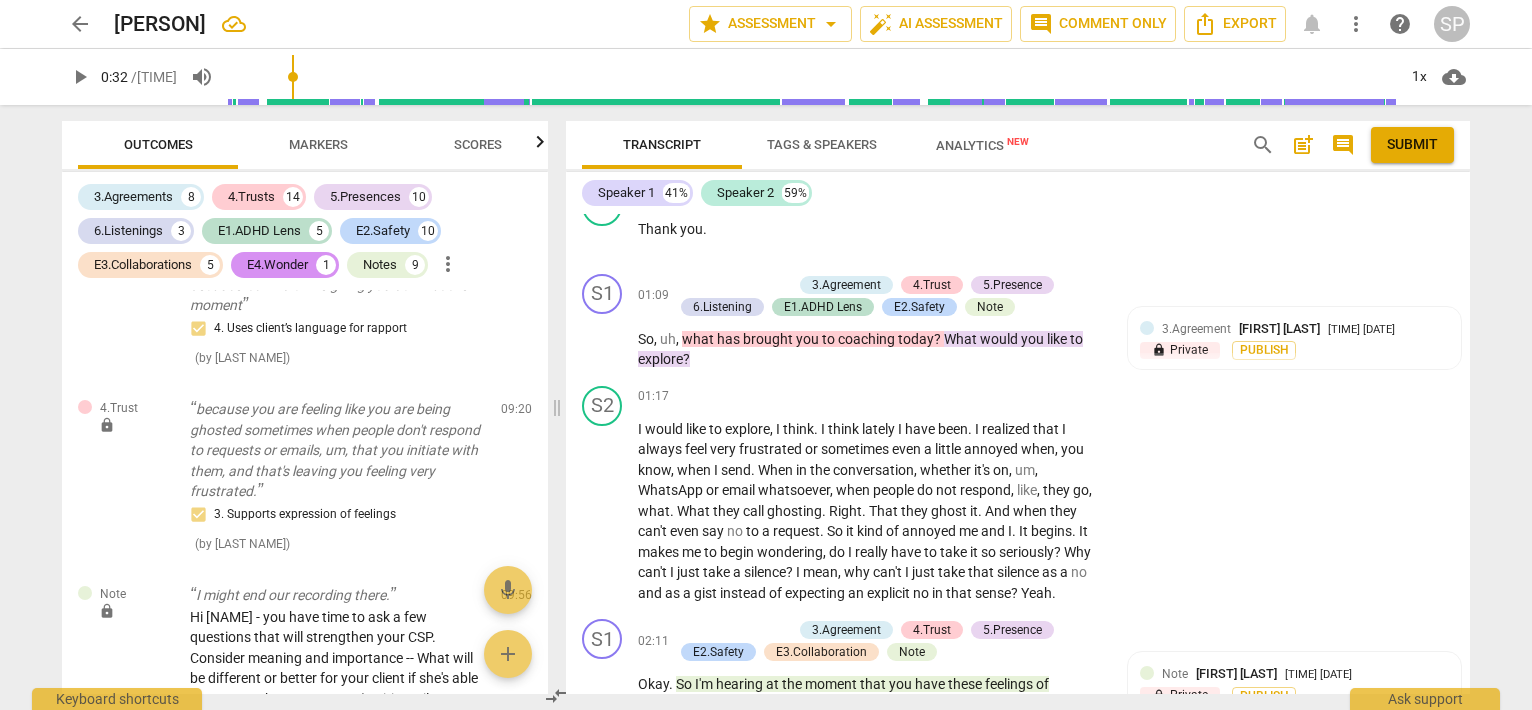 scroll, scrollTop: 0, scrollLeft: 0, axis: both 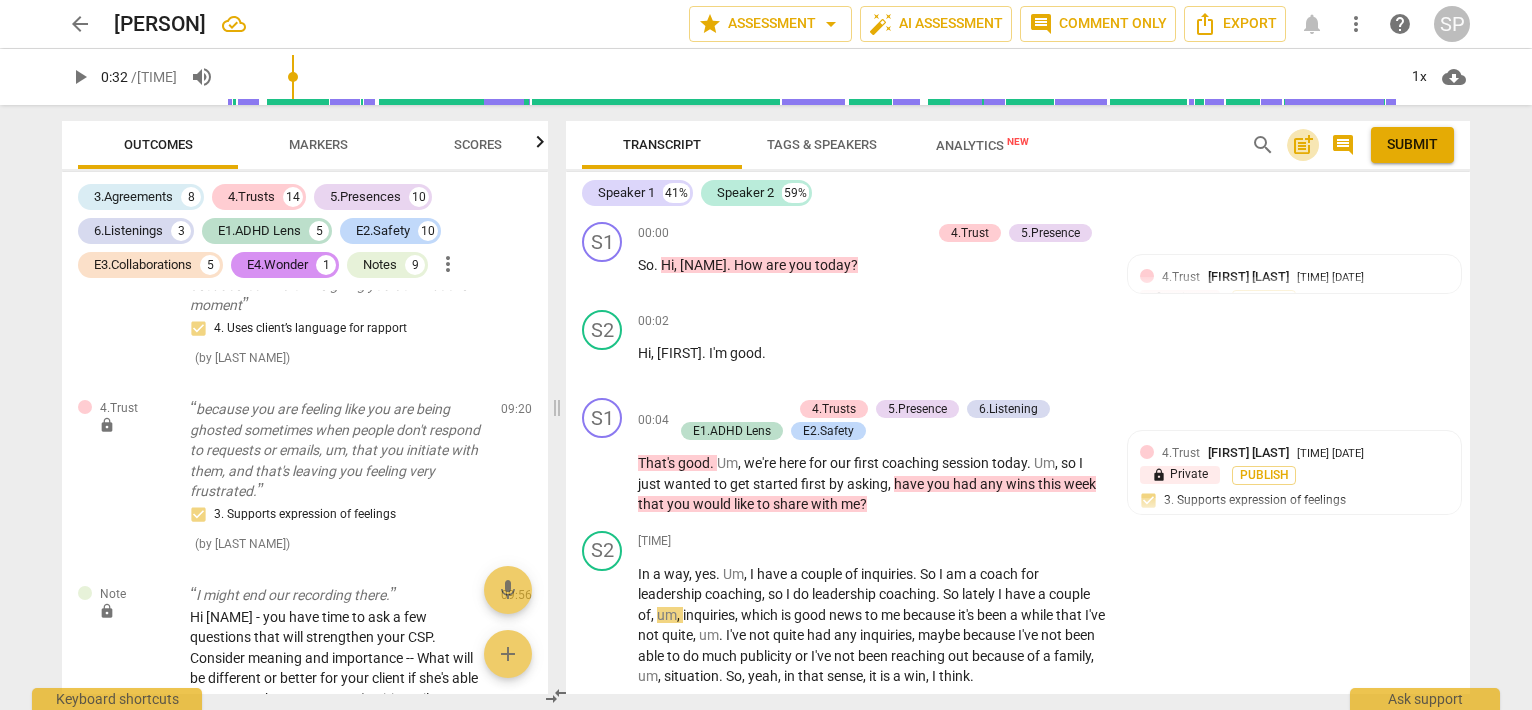 click on "post_add" at bounding box center (1303, 145) 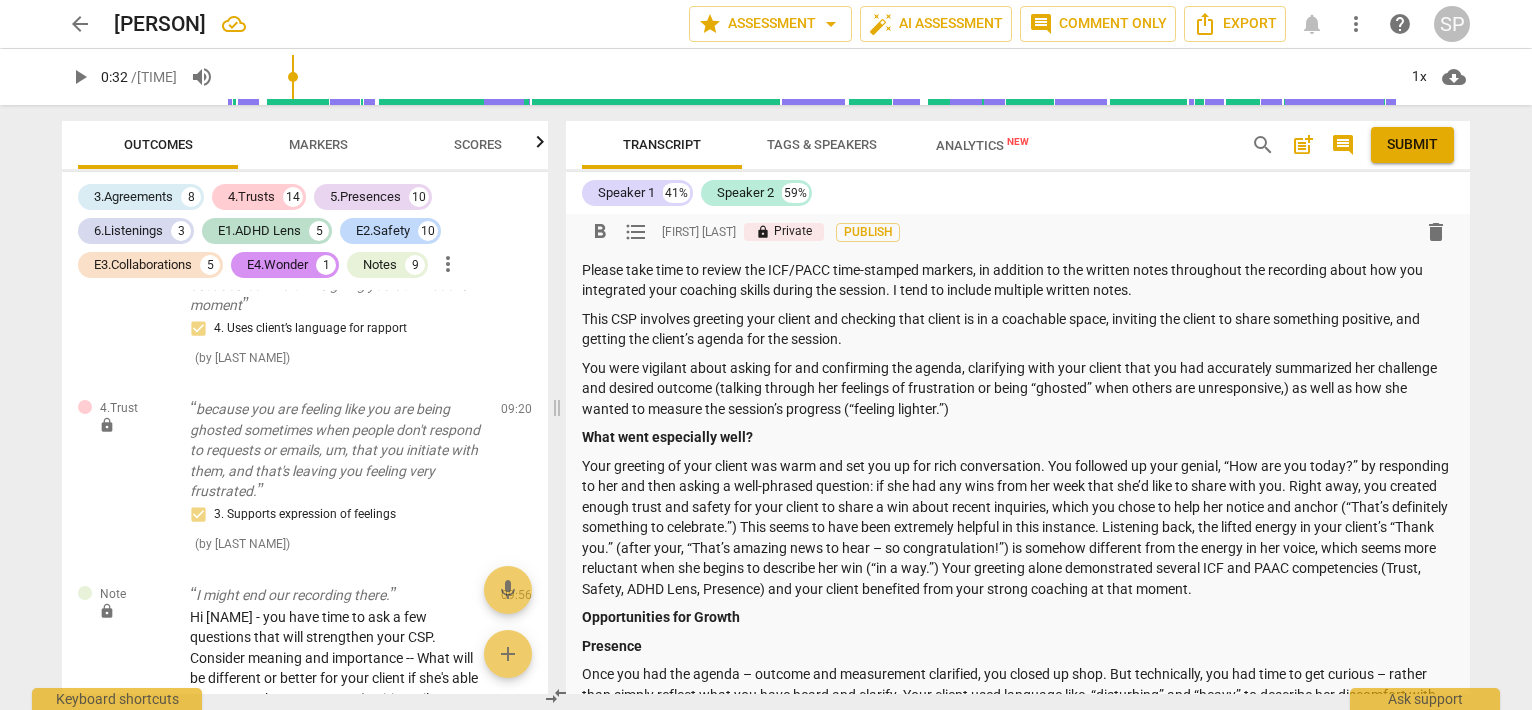 scroll, scrollTop: 122, scrollLeft: 0, axis: vertical 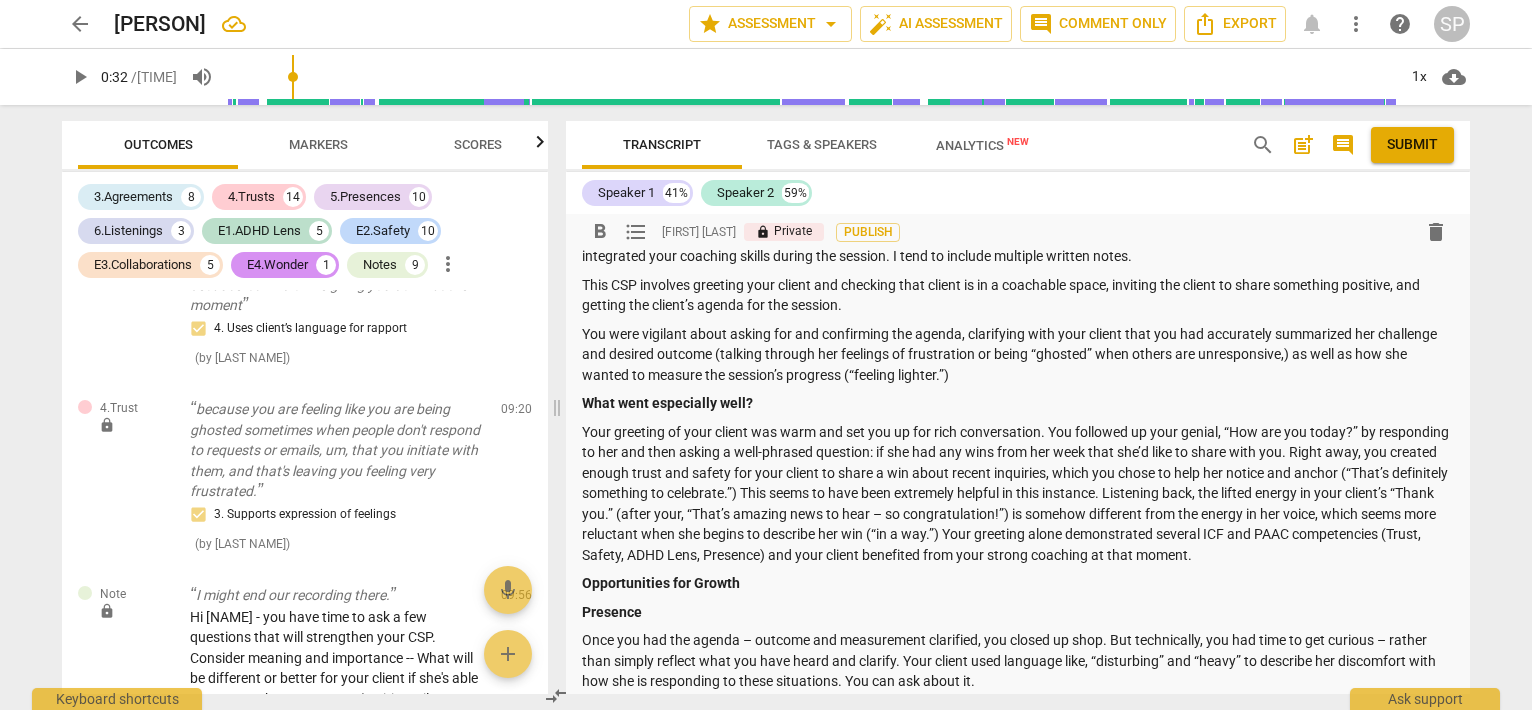 click on "Your greeting of your client was warm and set you up for rich conversation. You followed up your genial, “How are you today?” by responding to her and then asking a well-phrased question: if she had any wins from her week that she’d like to share with you. Right away, you created enough trust and safety for your client to share a win about recent inquiries, which you chose to help her notice and anchor (“That’s definitely something to celebrate.”) This seems to have been extremely helpful in this instance. Listening back, the lifted energy in your client’s “Thank you.” (after your, “That’s amazing news to hear – so congratulation!”) is somehow different from the energy in her voice, which seems more reluctant when she begins to describe her win (“in a way.”) Your greeting alone demonstrated several ICF and PAAC competencies (Trust, Safety, ADHD Lens, Presence) and your client benefited from your strong coaching at that moment." at bounding box center [1018, 494] 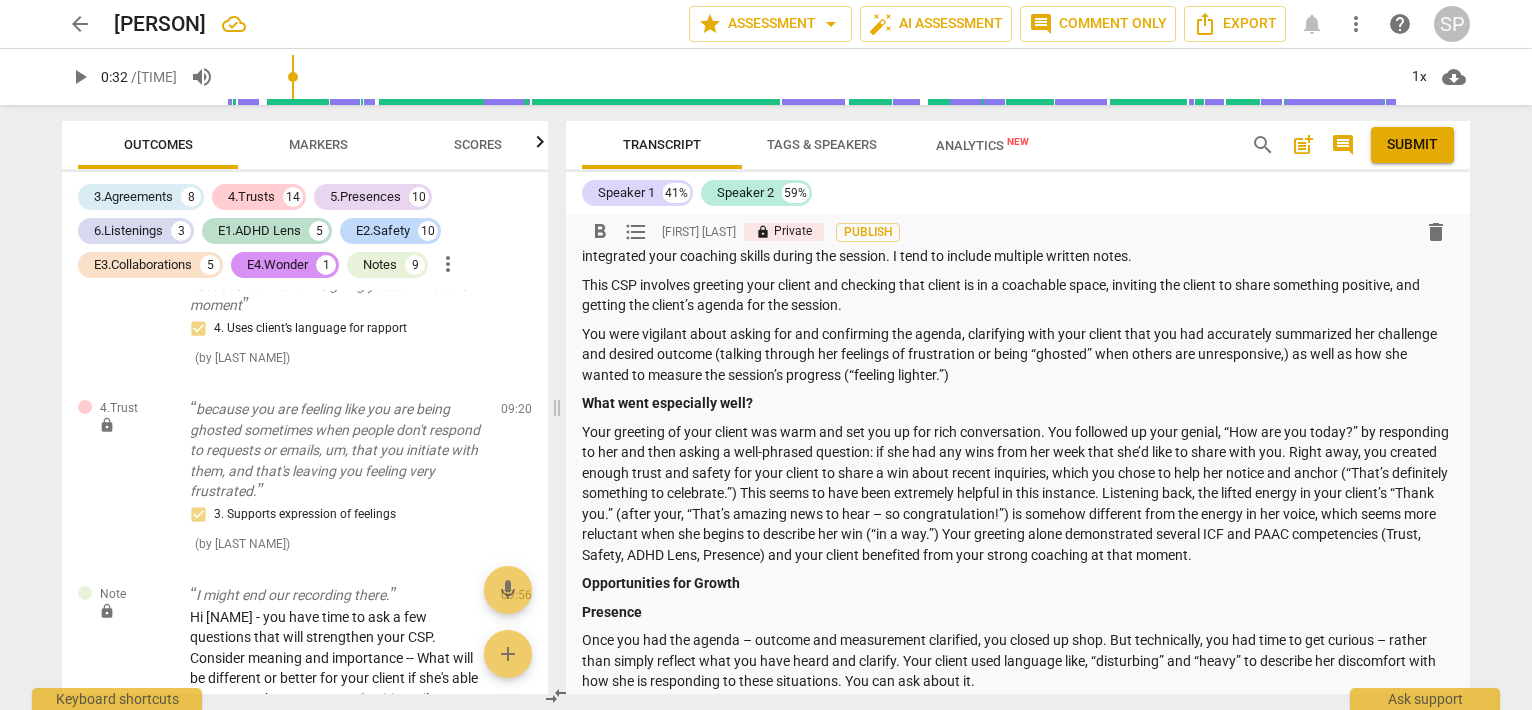 type 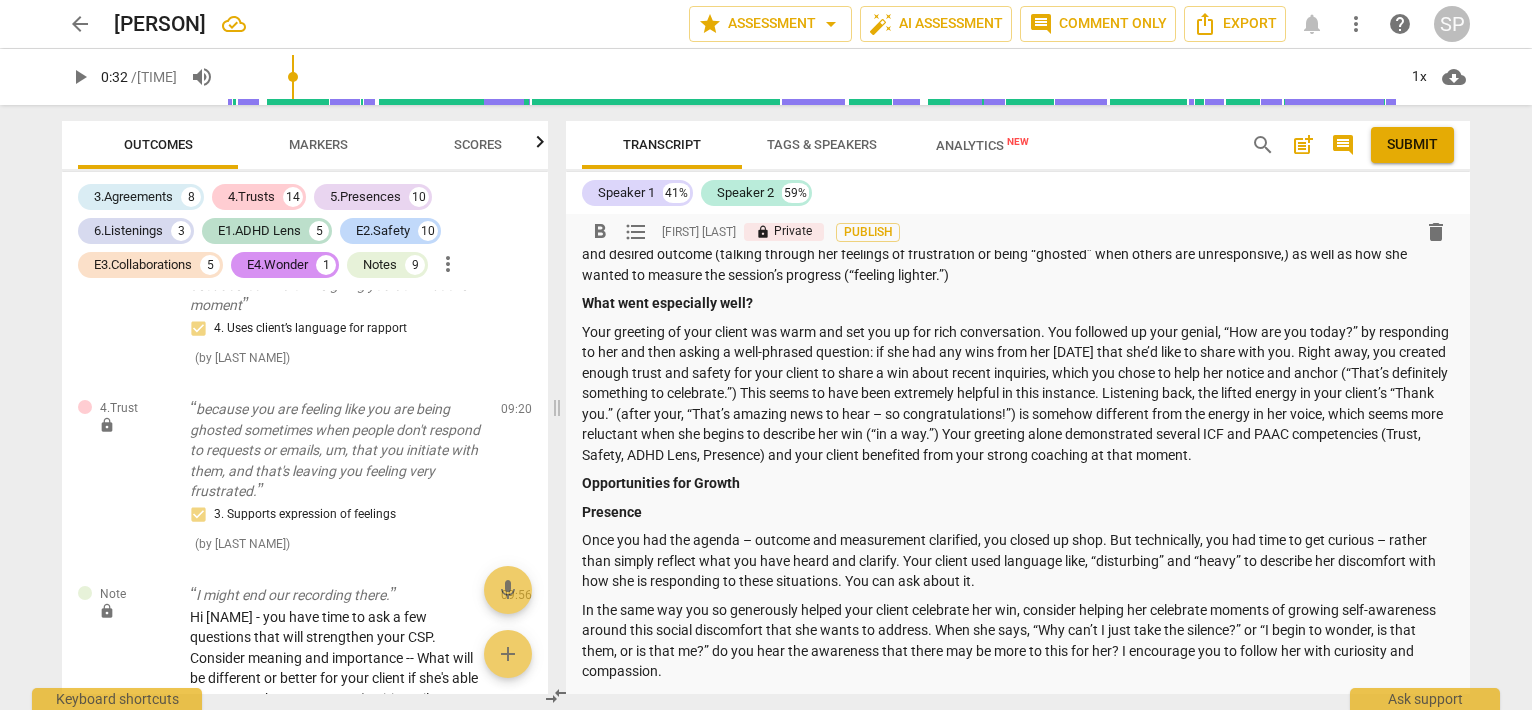 scroll, scrollTop: 22, scrollLeft: 0, axis: vertical 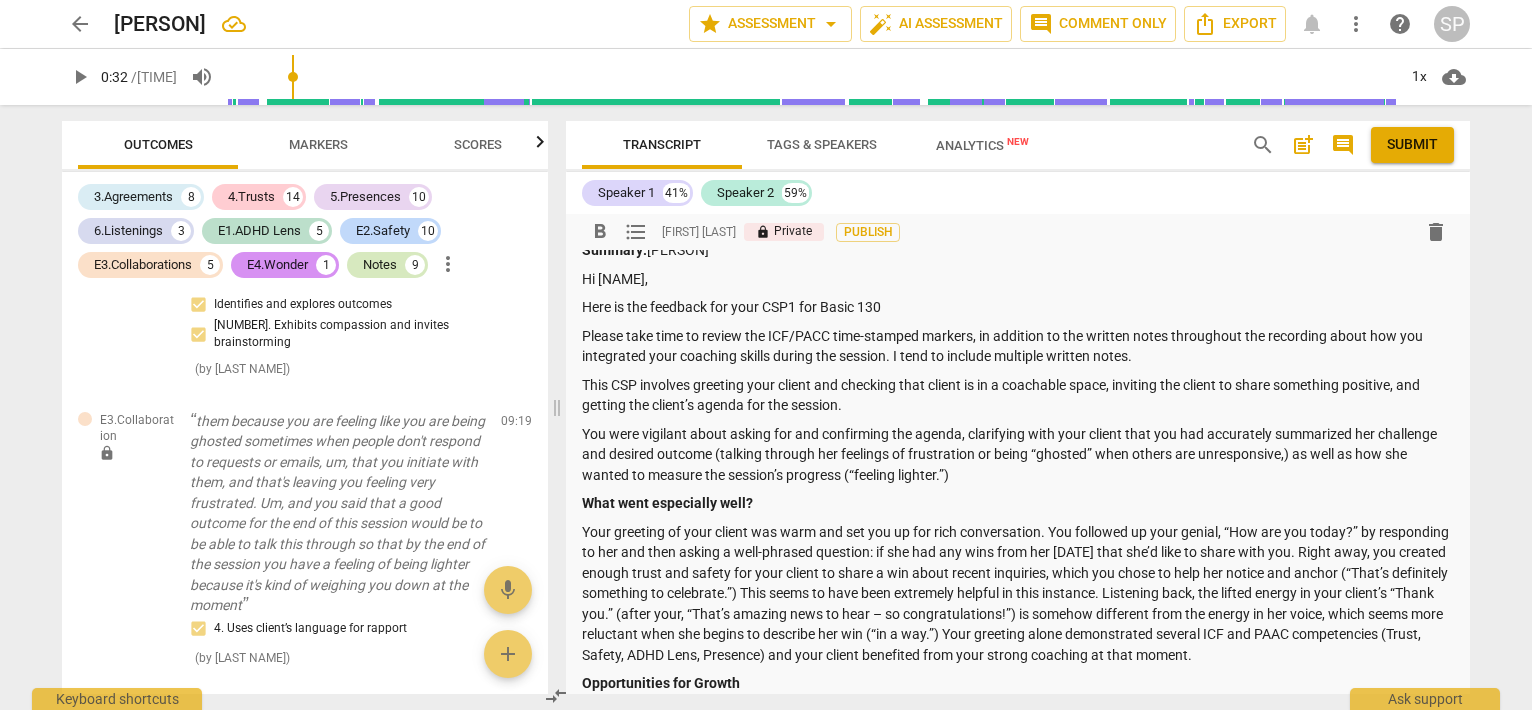 click on "Notes 9" at bounding box center [387, 265] 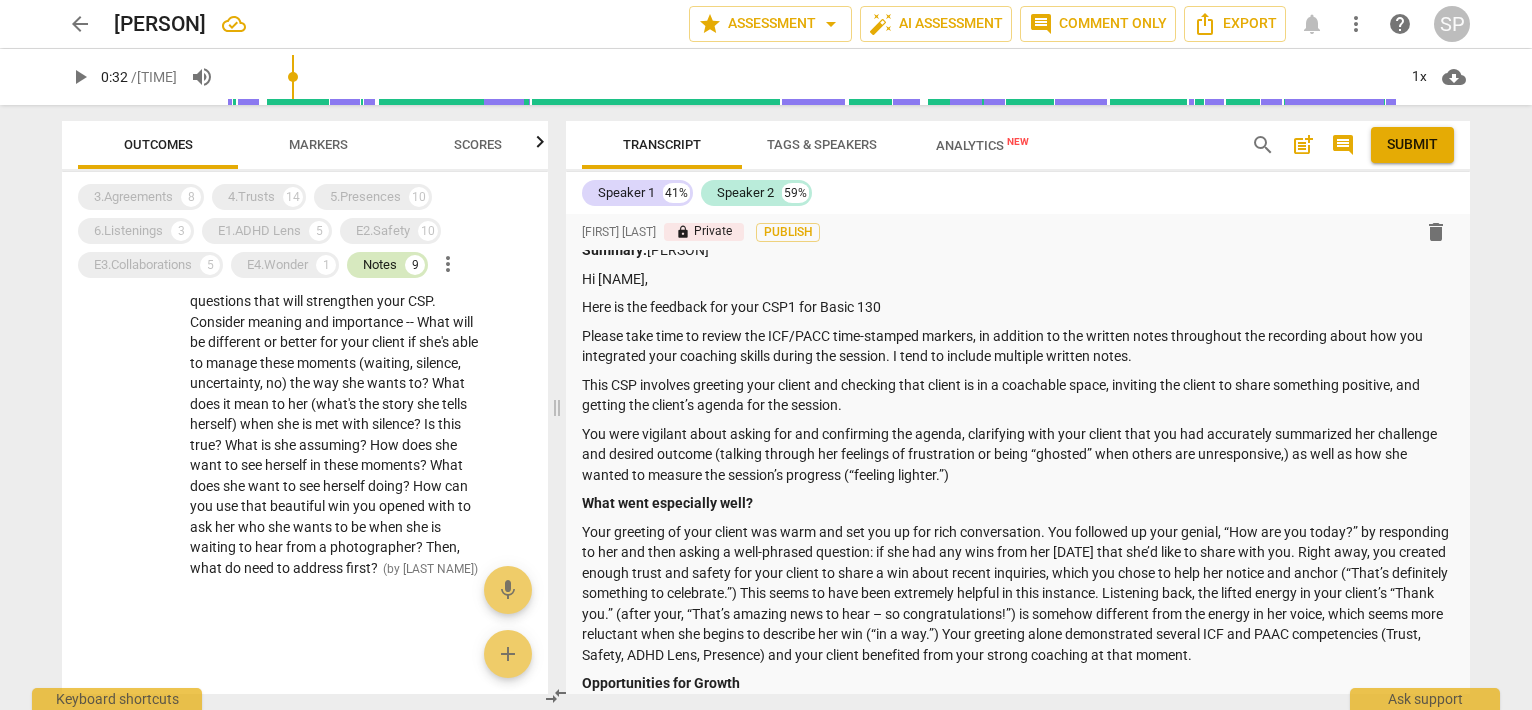 scroll, scrollTop: 1796, scrollLeft: 0, axis: vertical 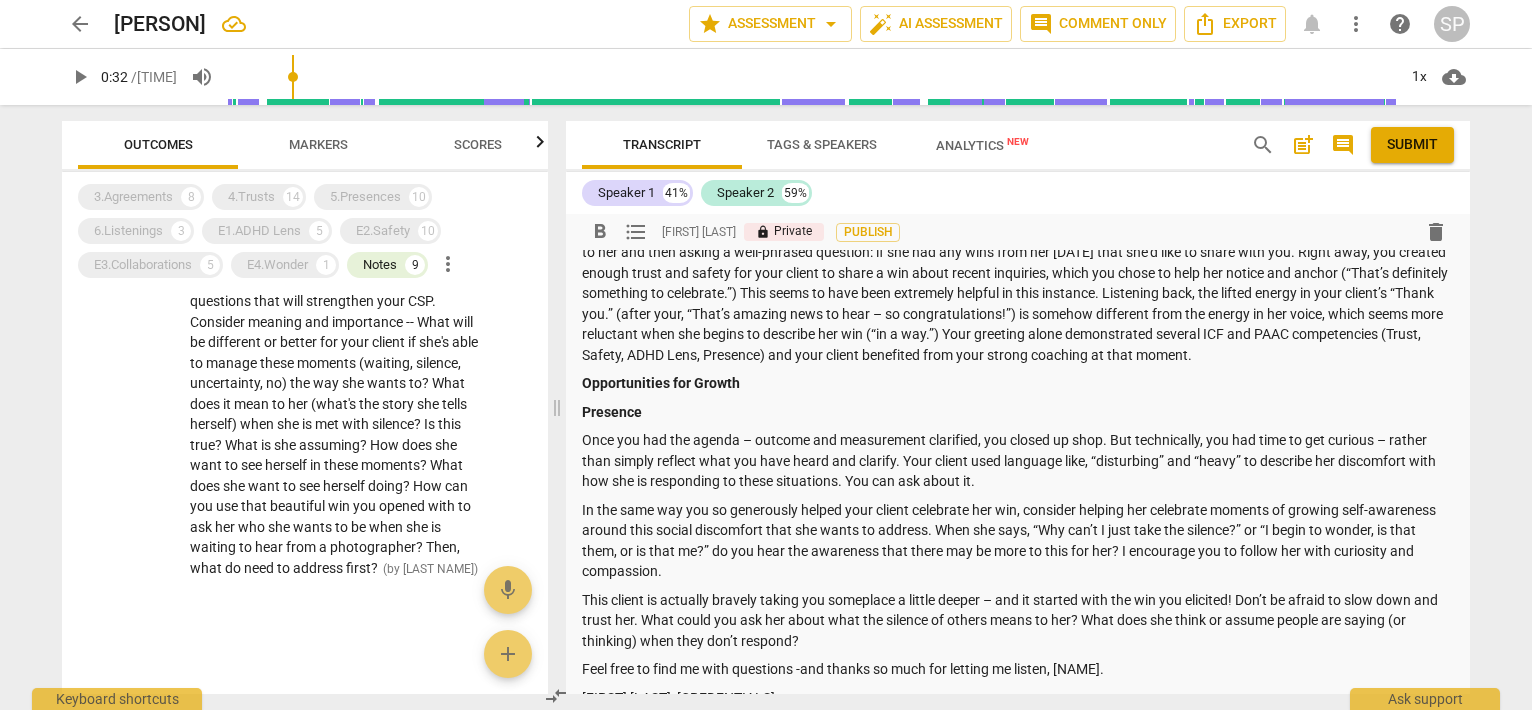 click on "Once you had the agenda – outcome and measurement clarified, you closed up shop. But technically, you had time to get curious – rather than simply reflect what you have heard and clarify. Your client used language like, “disturbing” and “heavy” to describe her discomfort with how she is responding to these situations. You can ask about it." at bounding box center (1018, 461) 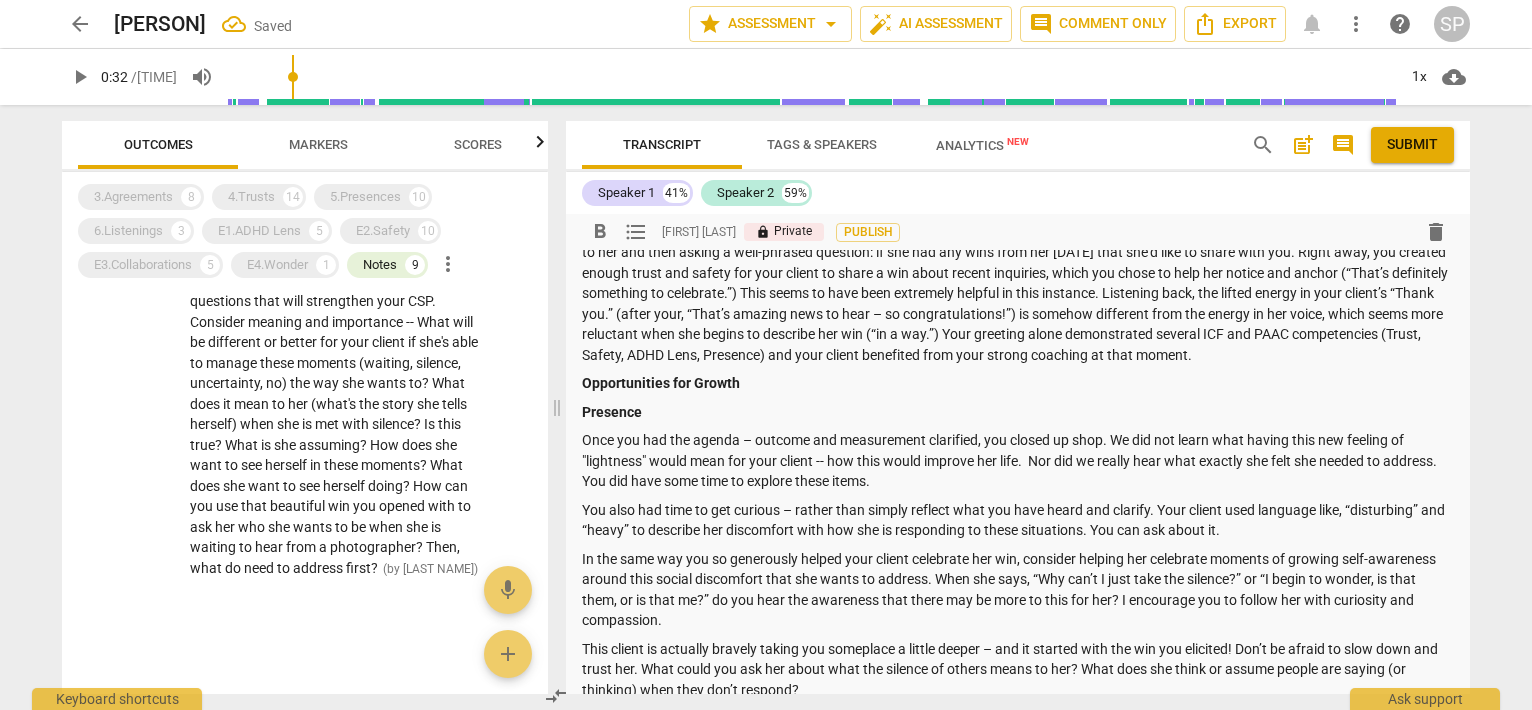 click on "You also had time to get curious – rather than simply reflect what you have heard and clarify. Your client used language like, “disturbing” and “heavy” to describe her discomfort with how she is responding to these situations. You can ask about it." at bounding box center (1018, 520) 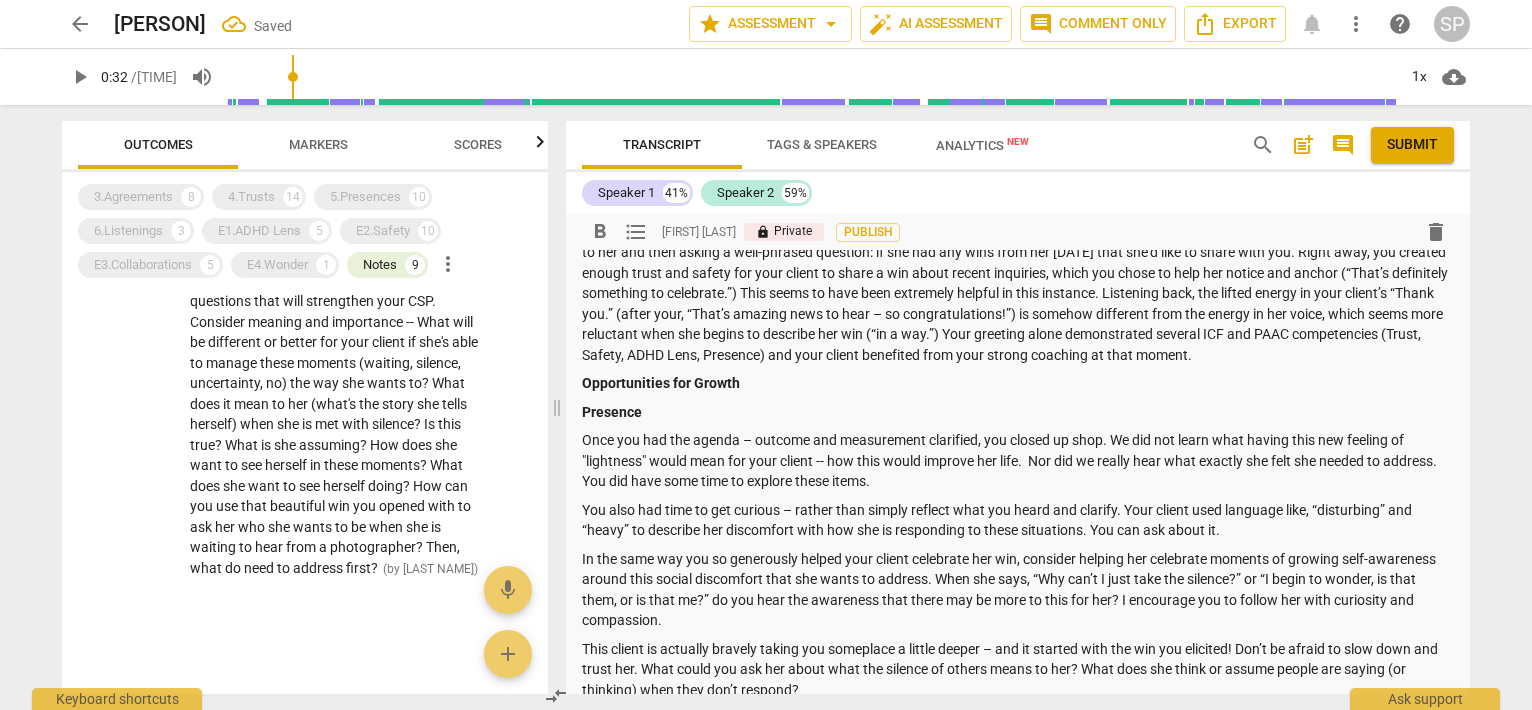 click on "You also had time to get curious – rather than simply reflect what you heard and clarify. Your client used language like, “disturbing” and “heavy” to describe her discomfort with how she is responding to these situations. You can ask about it." at bounding box center [1018, 520] 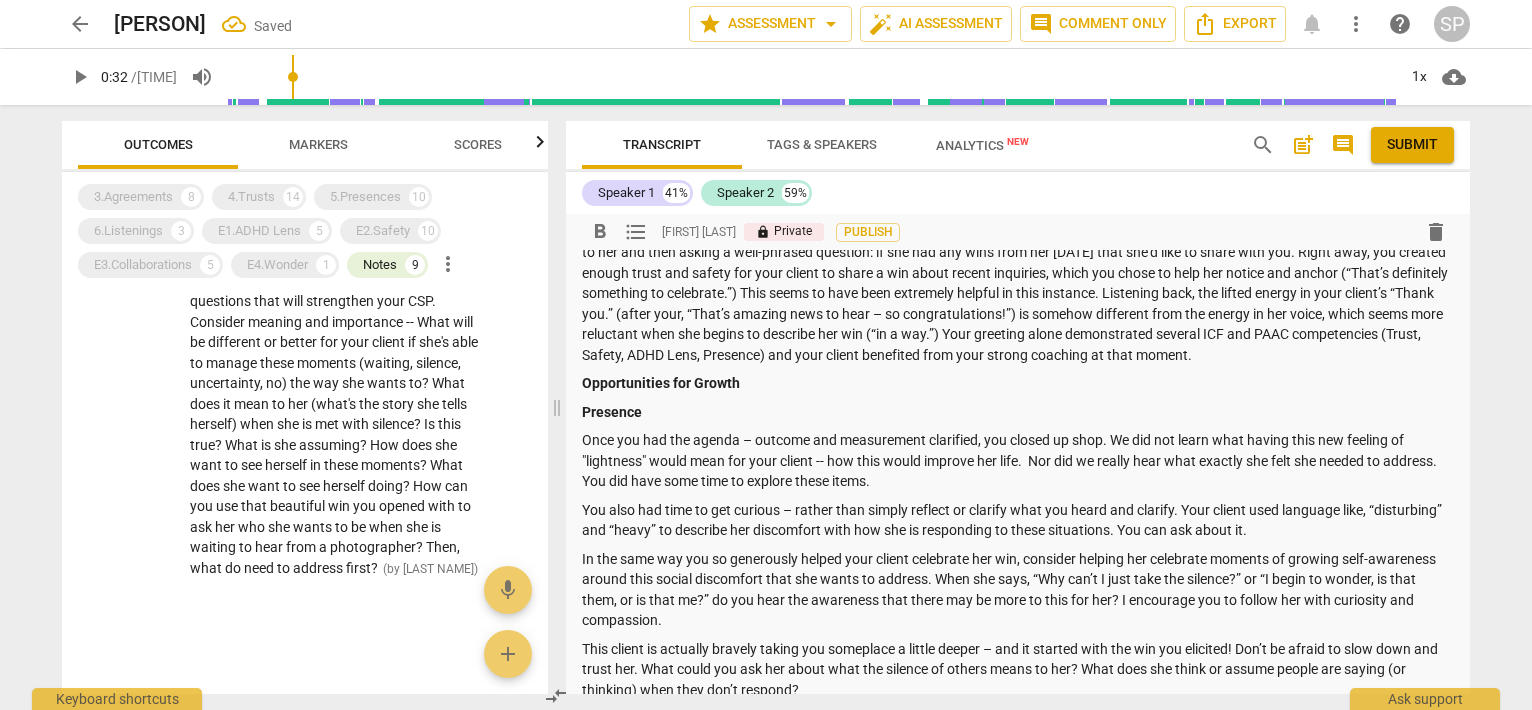 click on "You also had time to get curious – rather than simply reflect or clarify what you heard and clarify. Your client used language like, “disturbing” and “heavy” to describe her discomfort with how she is responding to these situations. You can ask about it." at bounding box center (1018, 520) 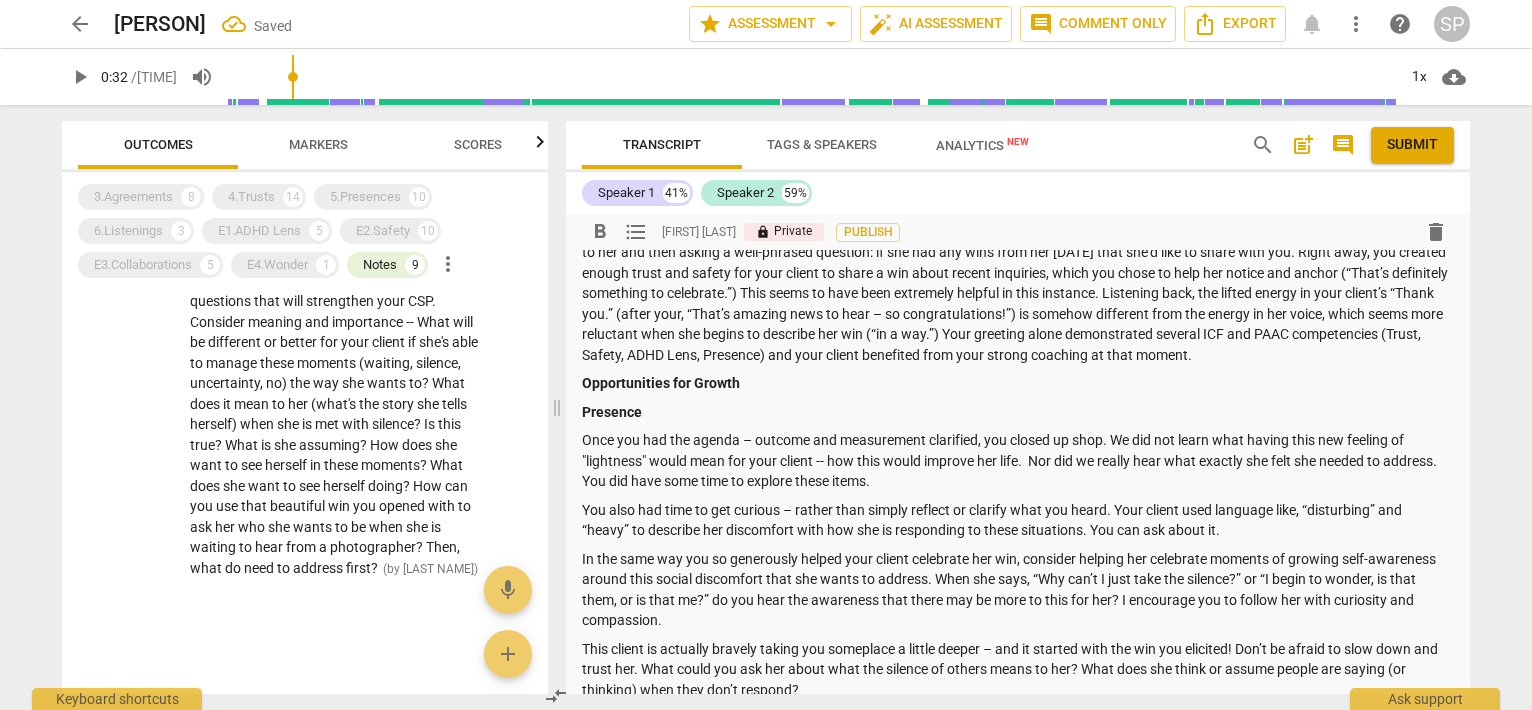 click on "You also had time to get curious – rather than simply reflect or clarify what you heard. Your client used language like, “disturbing” and “heavy” to describe her discomfort with how she is responding to these situations. You can ask about it." at bounding box center [1018, 520] 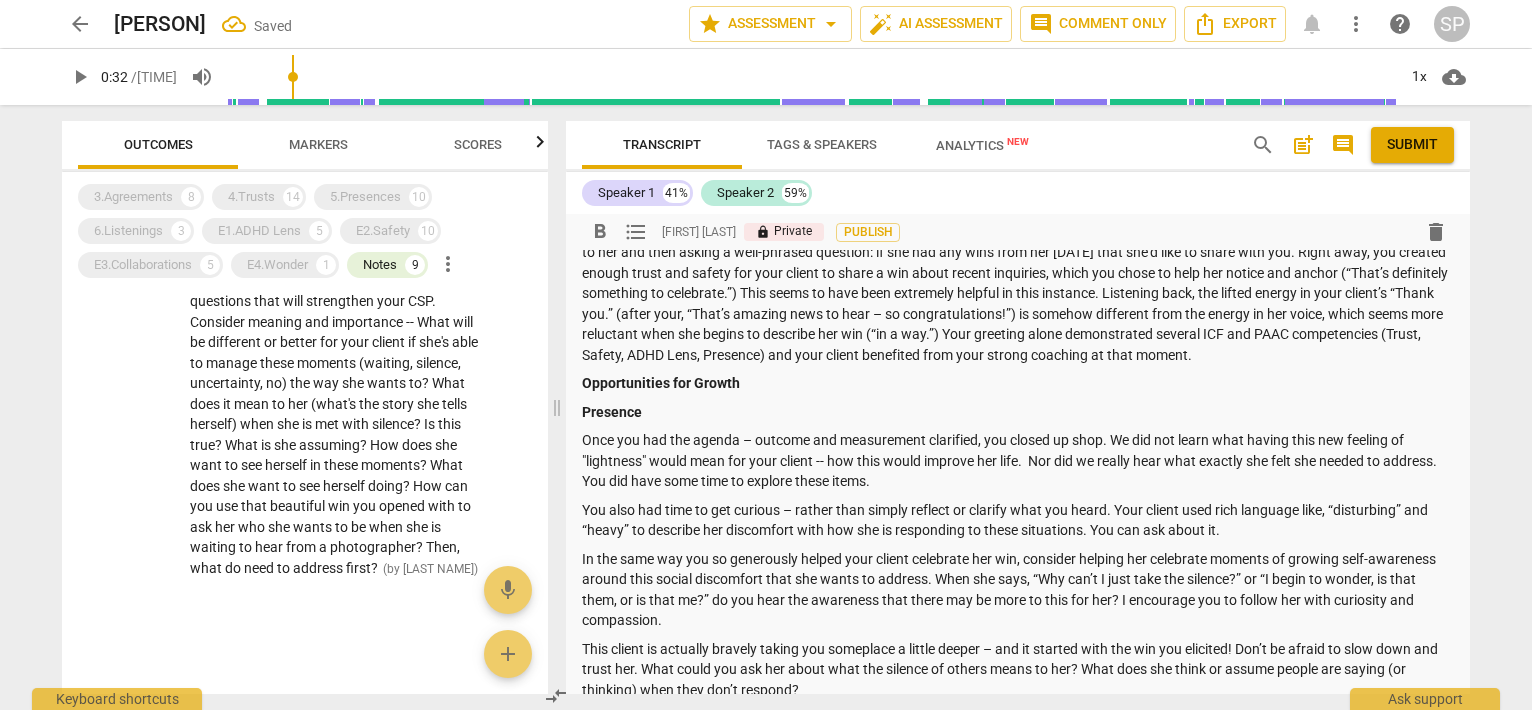 click on "You also had time to get curious – rather than simply reflect or clarify what you heard. Your client used rich language like, “disturbing” and “heavy” to describe her discomfort with how she is responding to these situations. You can ask about it." at bounding box center (1018, 520) 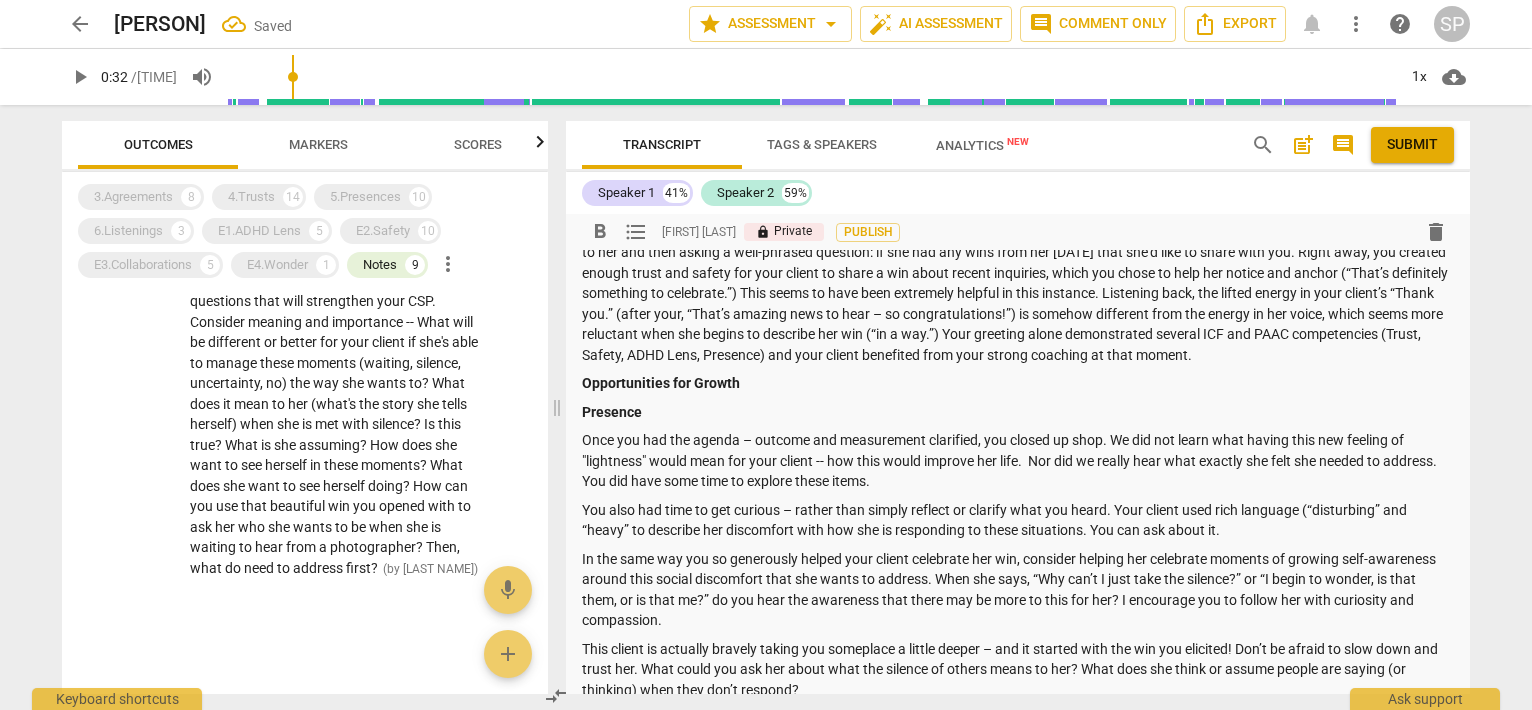 click on "You also had time to get curious – rather than simply reflect or clarify what you heard. Your client used rich language (“disturbing” and “heavy” to describe her discomfort with how she is responding to these situations. You can ask about it." at bounding box center [1018, 520] 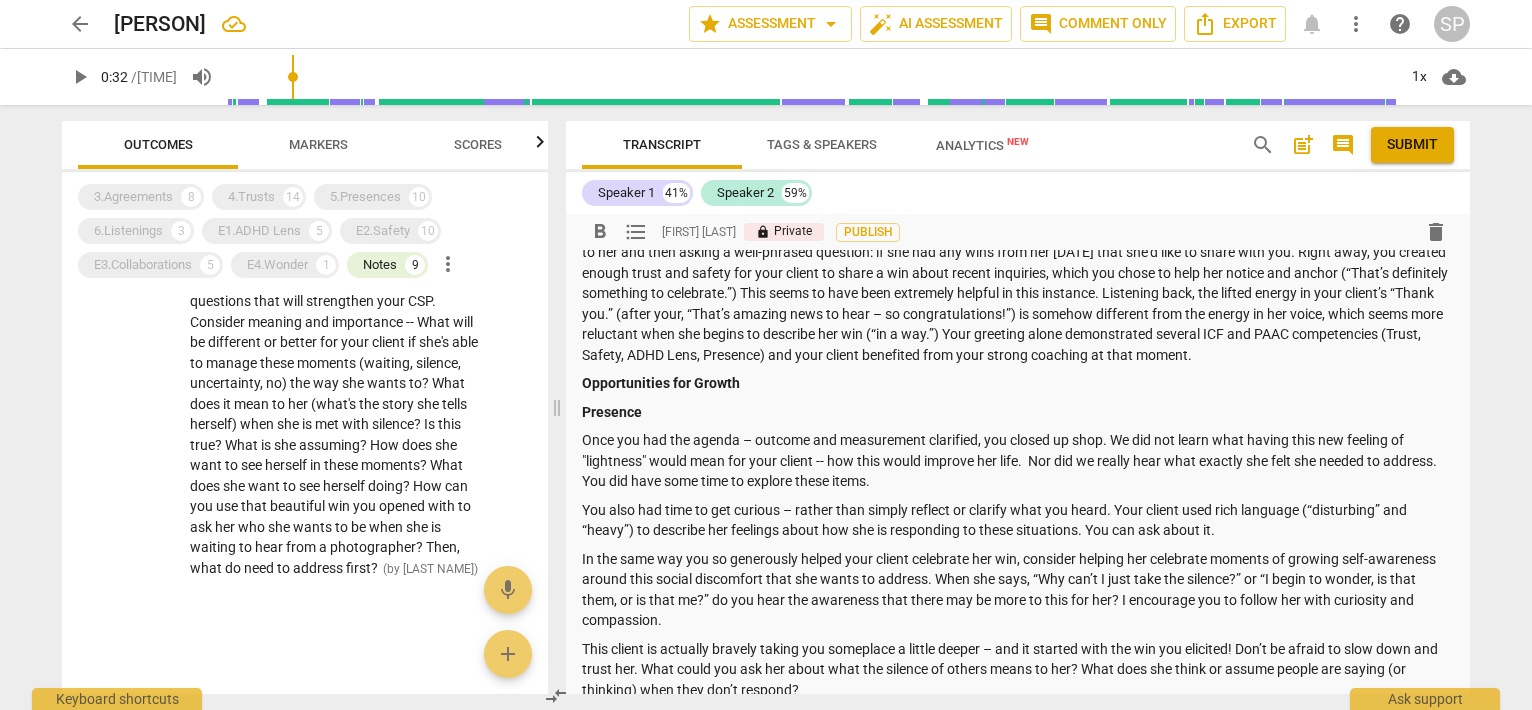 click on "You also had time to get curious – rather than simply reflect or clarify what you heard. Your client used rich language (“disturbing” and “heavy”) to describe her feelings about how she is responding to these situations. You can ask about it." at bounding box center (1018, 520) 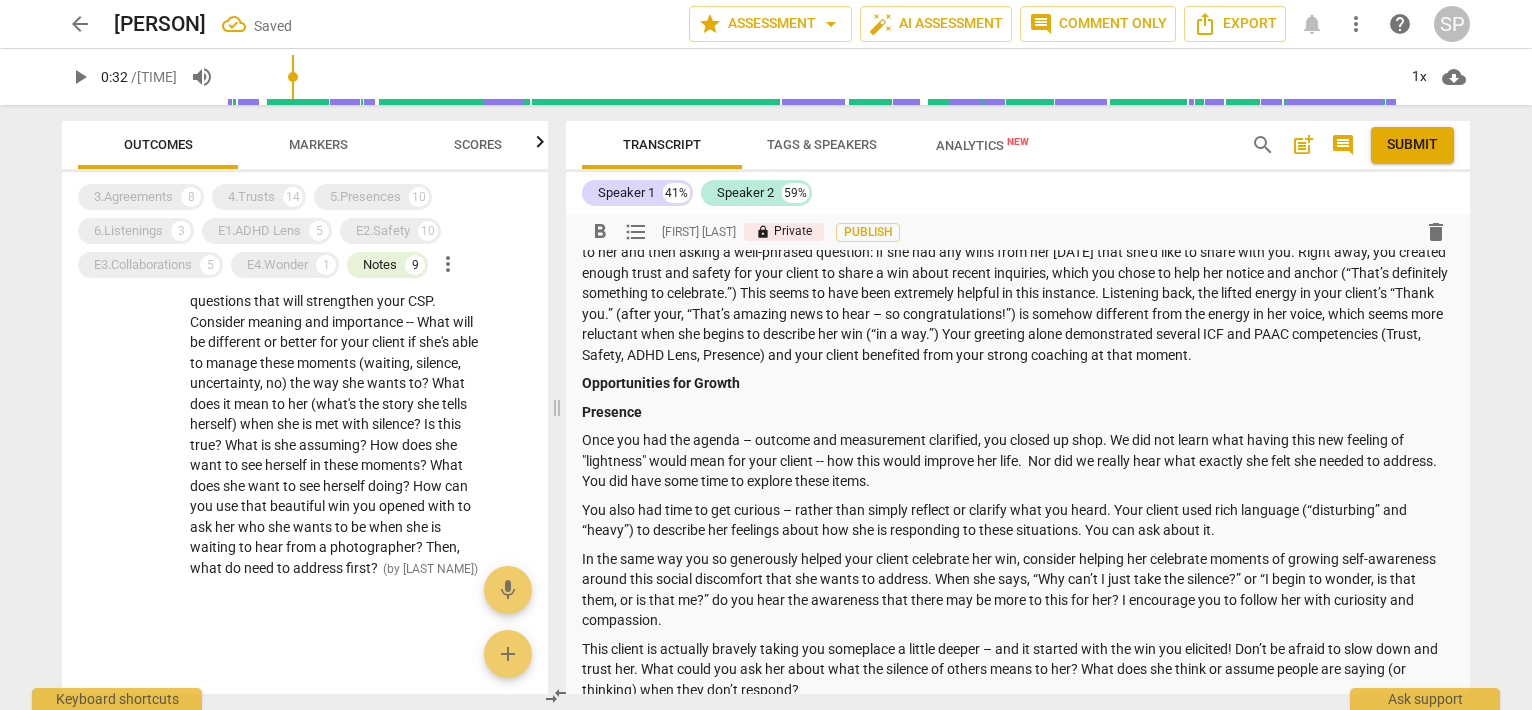 click on "You also had time to get curious – rather than simply reflect or clarify what you heard. Your client used rich language (“disturbing” and “heavy”) to describe her feelings about how she is responding to these situations. You can ask about it." at bounding box center [1018, 520] 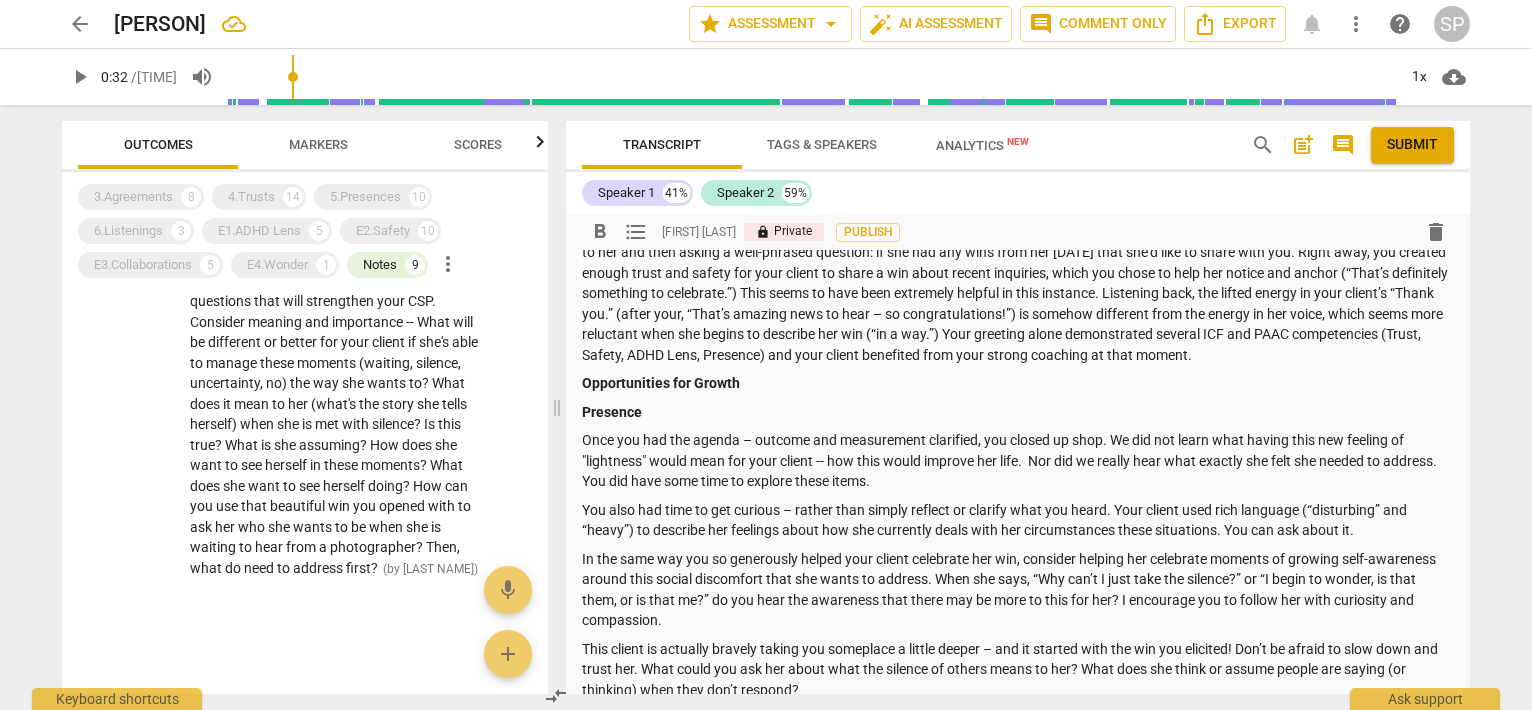 click on "You also had time to get curious – rather than simply reflect or clarify what you heard. Your client used rich language (“disturbing” and “heavy”) to describe her feelings about how she currently deals with her circumstances these situations. You can ask about it." at bounding box center [1018, 520] 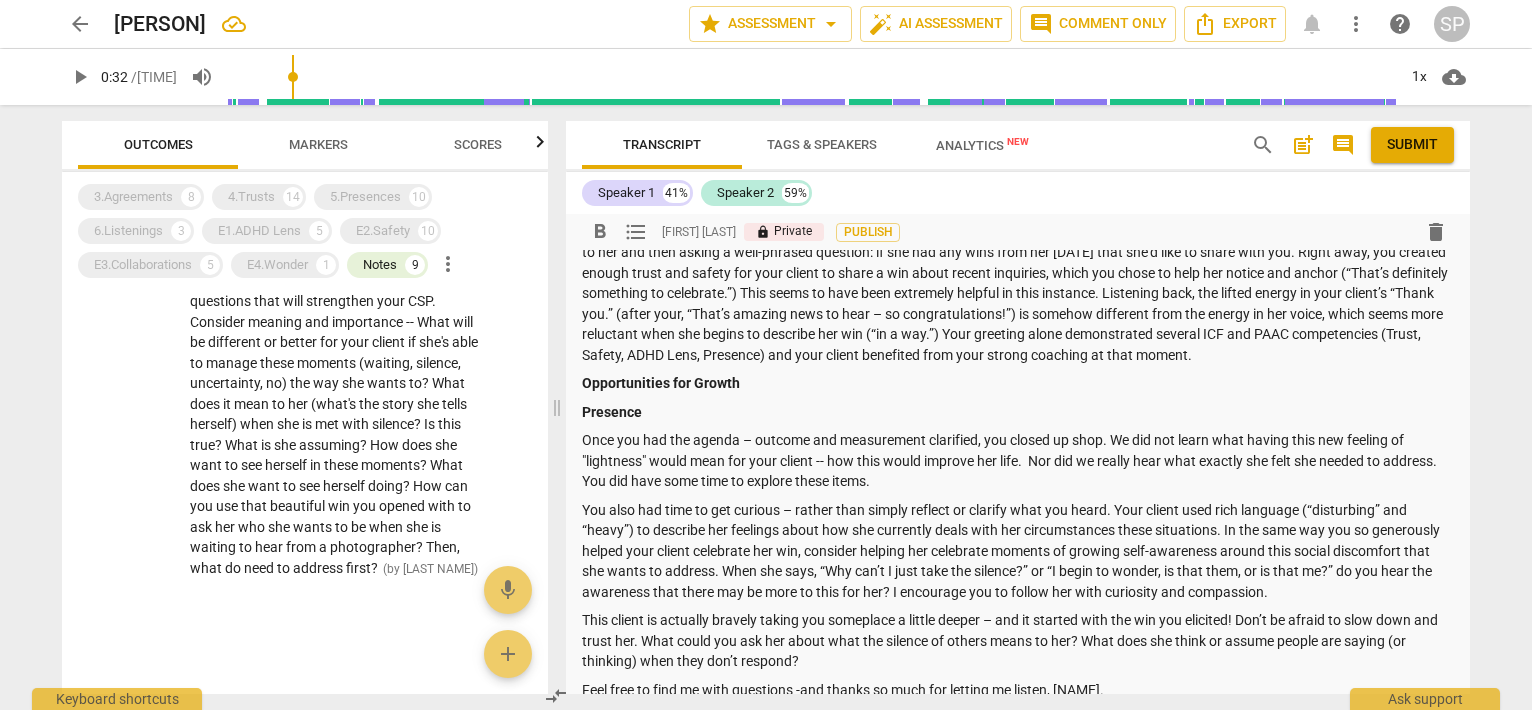 click on "You also had time to get curious – rather than simply reflect or clarify what you heard. Your client used rich language (“disturbing” and “heavy”) to describe her feelings about how she currently deals with her circumstances these situations. In the same way you so generously helped your client celebrate her win, consider helping her celebrate moments of growing self-awareness around this social discomfort that she wants to address. When she says, “Why can’t I just take the silence?” or “I begin to wonder, is that them, or is that me?” do you hear the awareness that there may be more to this for her? I encourage you to follow her with curiosity and compassion." at bounding box center (1018, 551) 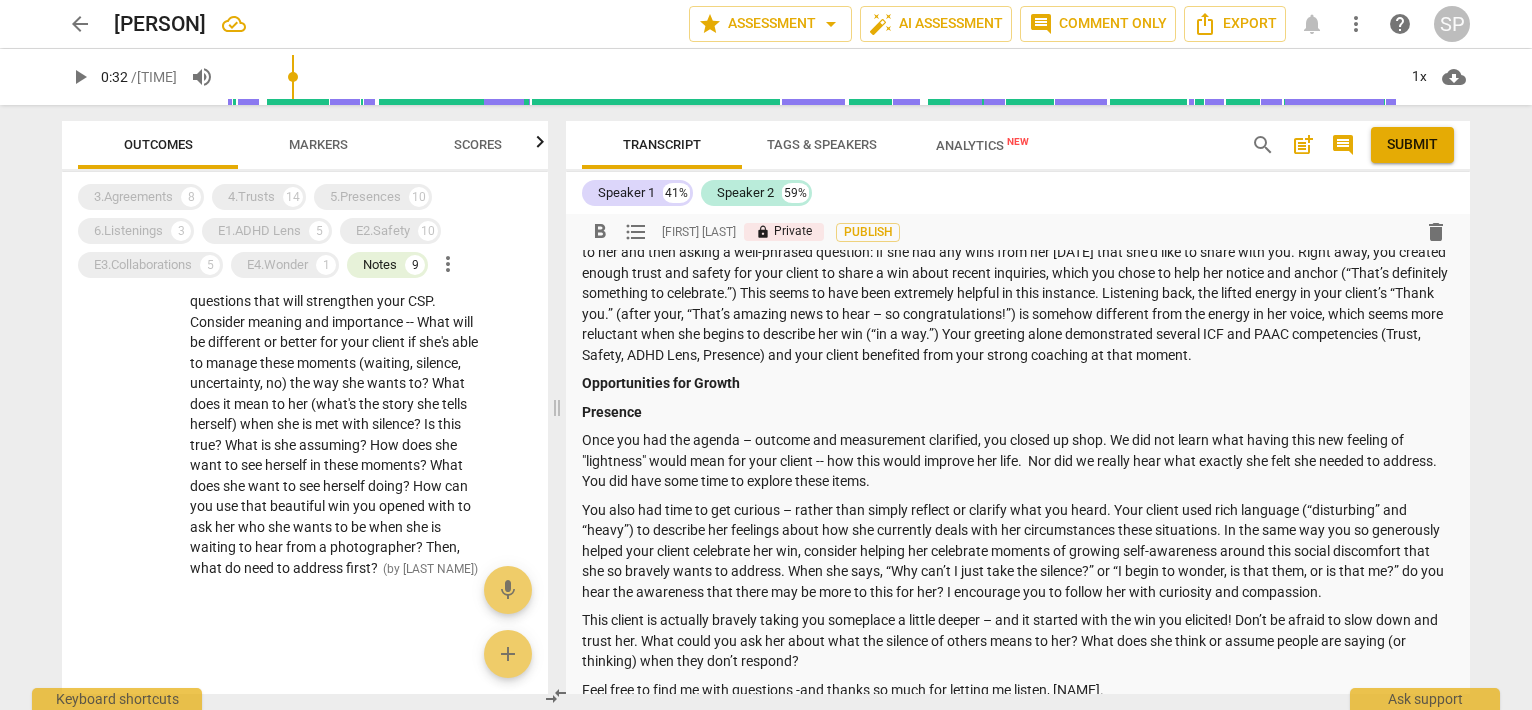 click on "This client is actually bravely taking you someplace a little deeper – and it started with the win you elicited! Don’t be afraid to slow down and trust her. What could you ask her about what the silence of others means to her? What does she think or assume people are saying (or thinking) when they don’t respond?" at bounding box center [1018, 641] 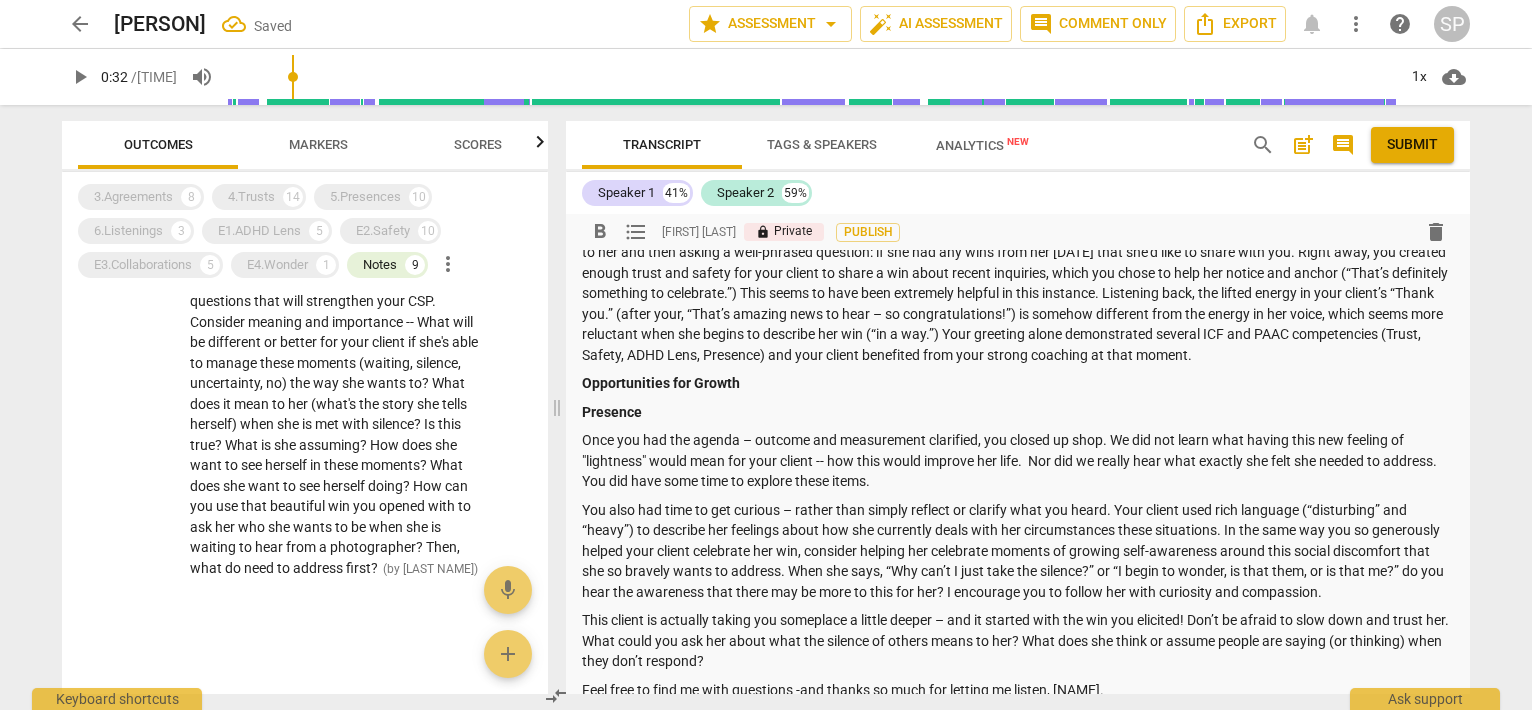 click on "This client is actually taking you someplace a little deeper – and it started with the win you elicited! Don’t be afraid to slow down and trust her. What could you ask her about what the silence of others means to her? What does she think or assume people are saying (or thinking) when they don’t respond?" at bounding box center [1018, 641] 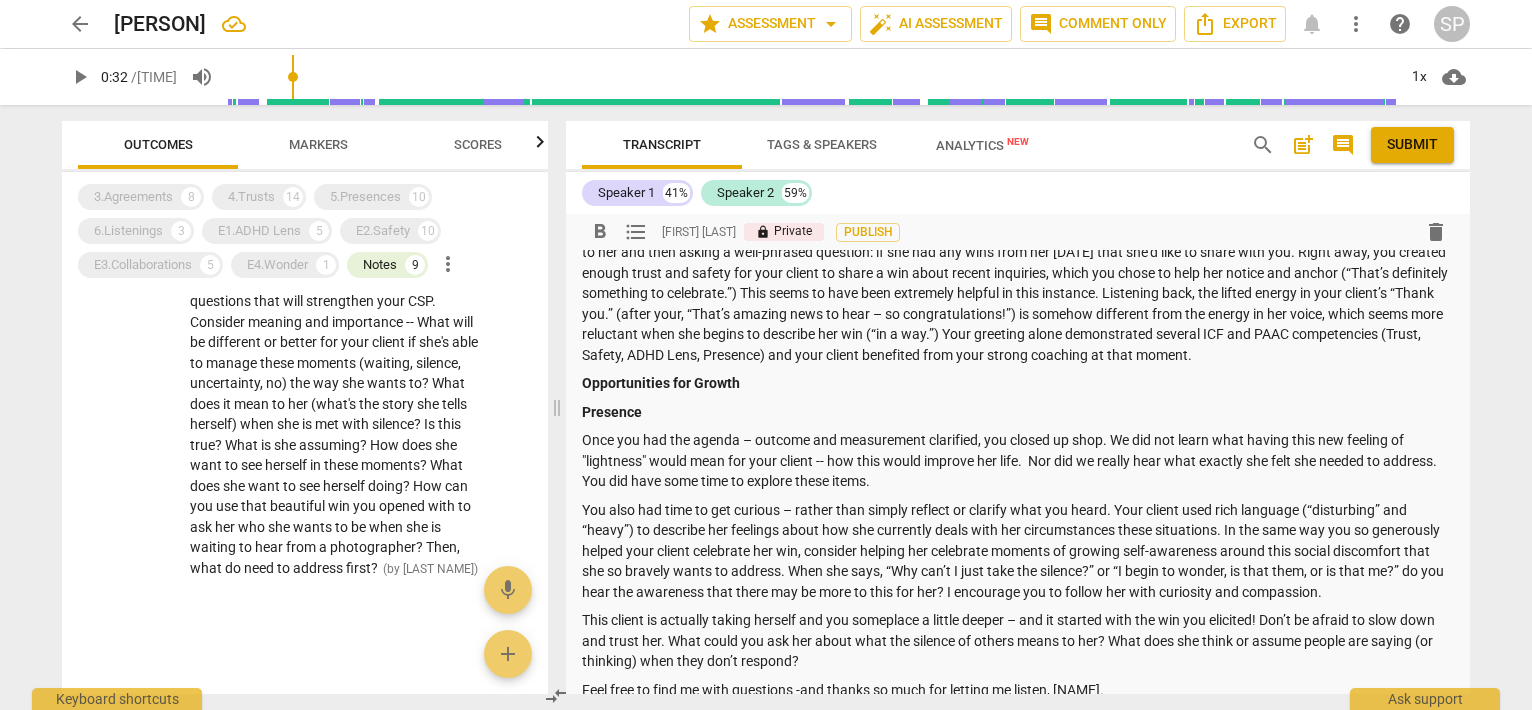 click on "This client is actually taking herself and you someplace a little deeper – and it started with the win you elicited! Don’t be afraid to slow down and trust her. What could you ask her about what the silence of others means to her? What does she think or assume people are saying (or thinking) when they don’t respond?" at bounding box center [1018, 641] 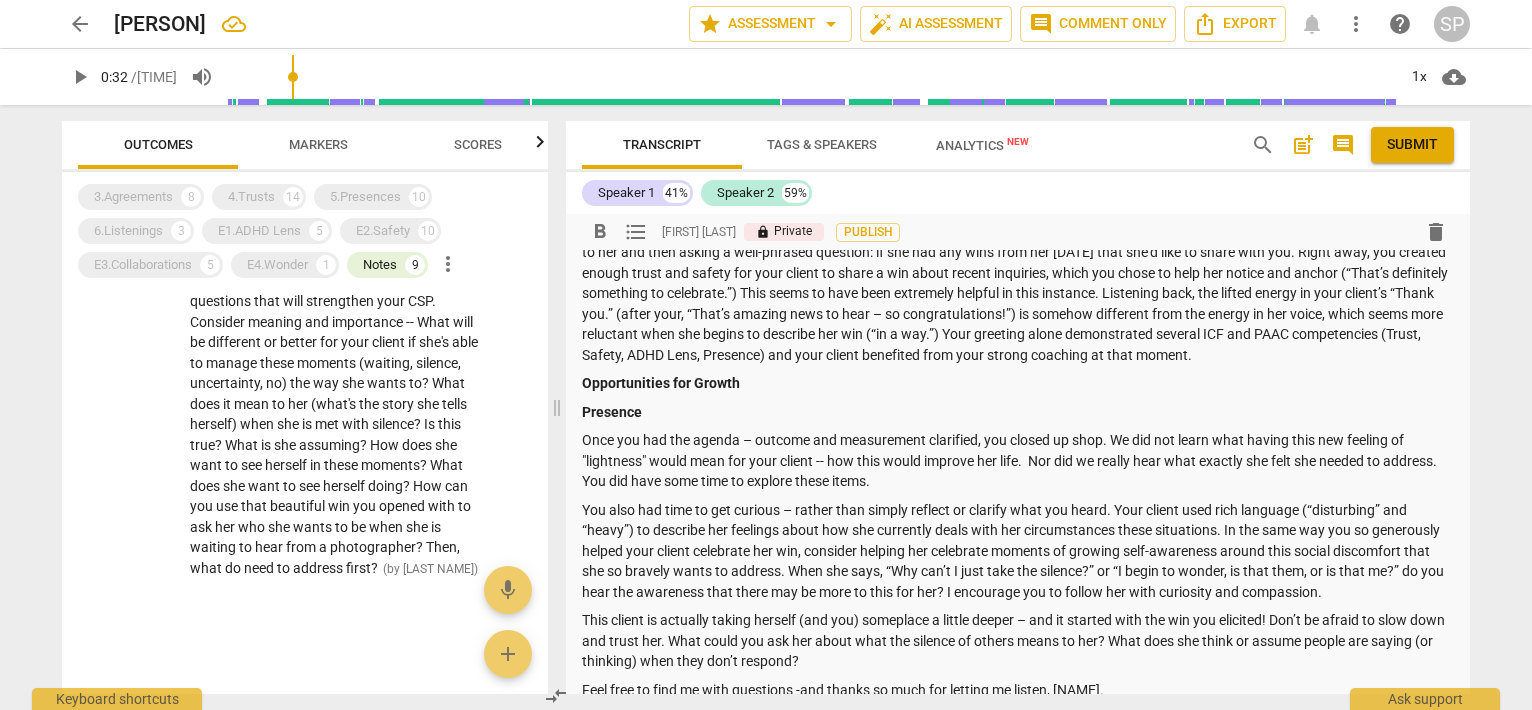 click on "This client is actually taking herself (and you) someplace a little deeper – and it started with the win you elicited! Don’t be afraid to slow down and trust her. What could you ask her about what the silence of others means to her? What does she think or assume people are saying (or thinking) when they don’t respond?" at bounding box center (1018, 641) 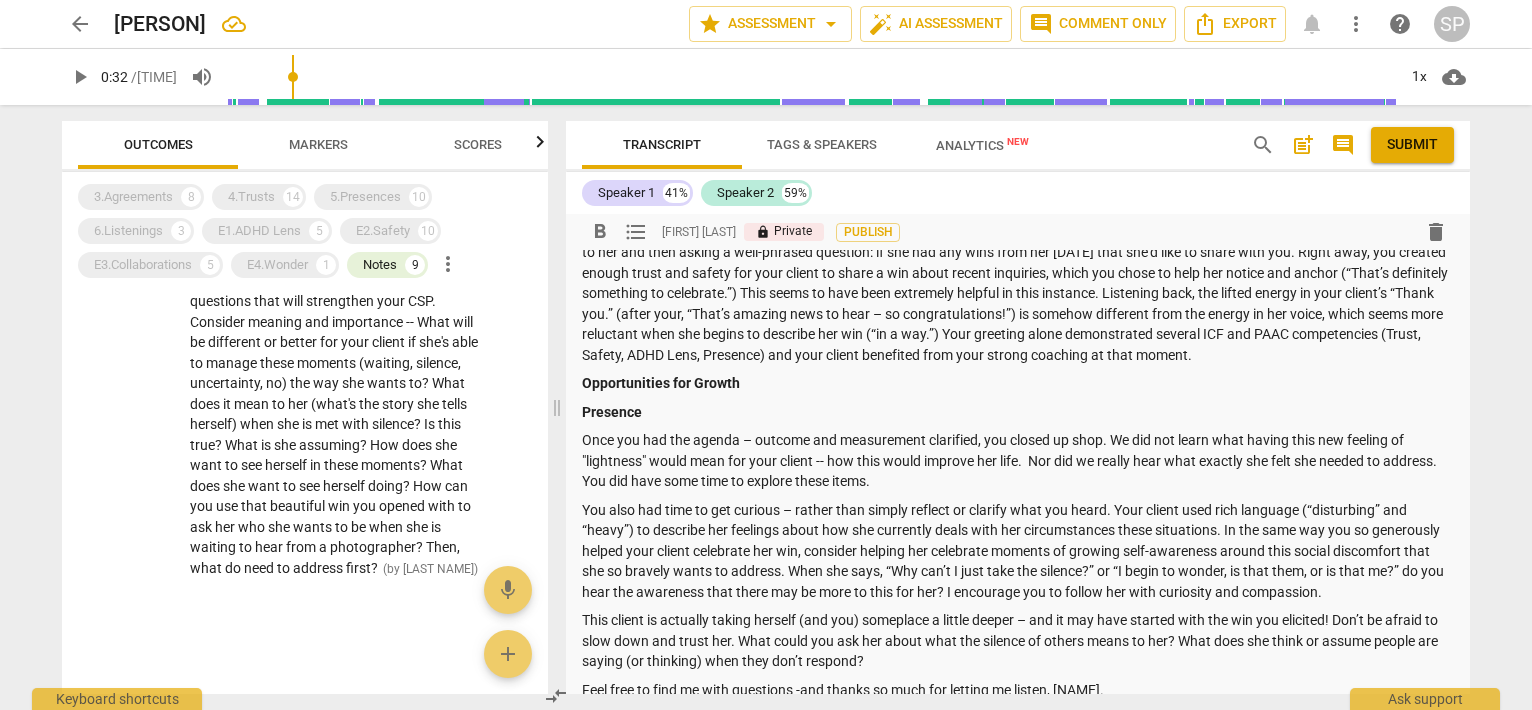 click on "This client is actually taking herself (and you) someplace a little deeper – and it may have started with the win you elicited! Don’t be afraid to slow down and trust her. What could you ask her about what the silence of others means to her? What does she think or assume people are saying (or thinking) when they don’t respond?" at bounding box center (1018, 641) 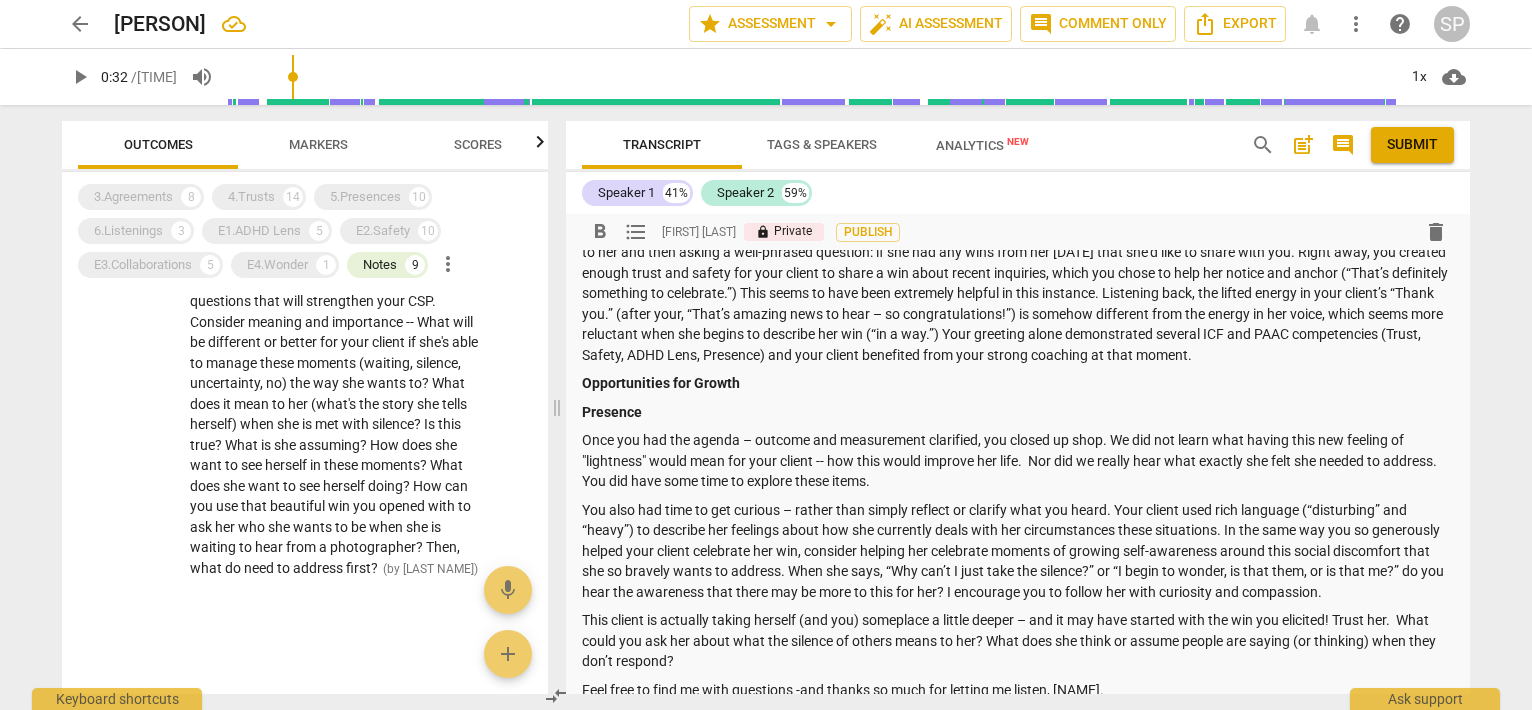 click on "This client is actually taking herself (and you) someplace a little deeper – and it may have started with the win you elicited! Trust her.  What could you ask her about what the silence of others means to her? What does she think or assume people are saying (or thinking) when they don’t respond?" at bounding box center [1018, 641] 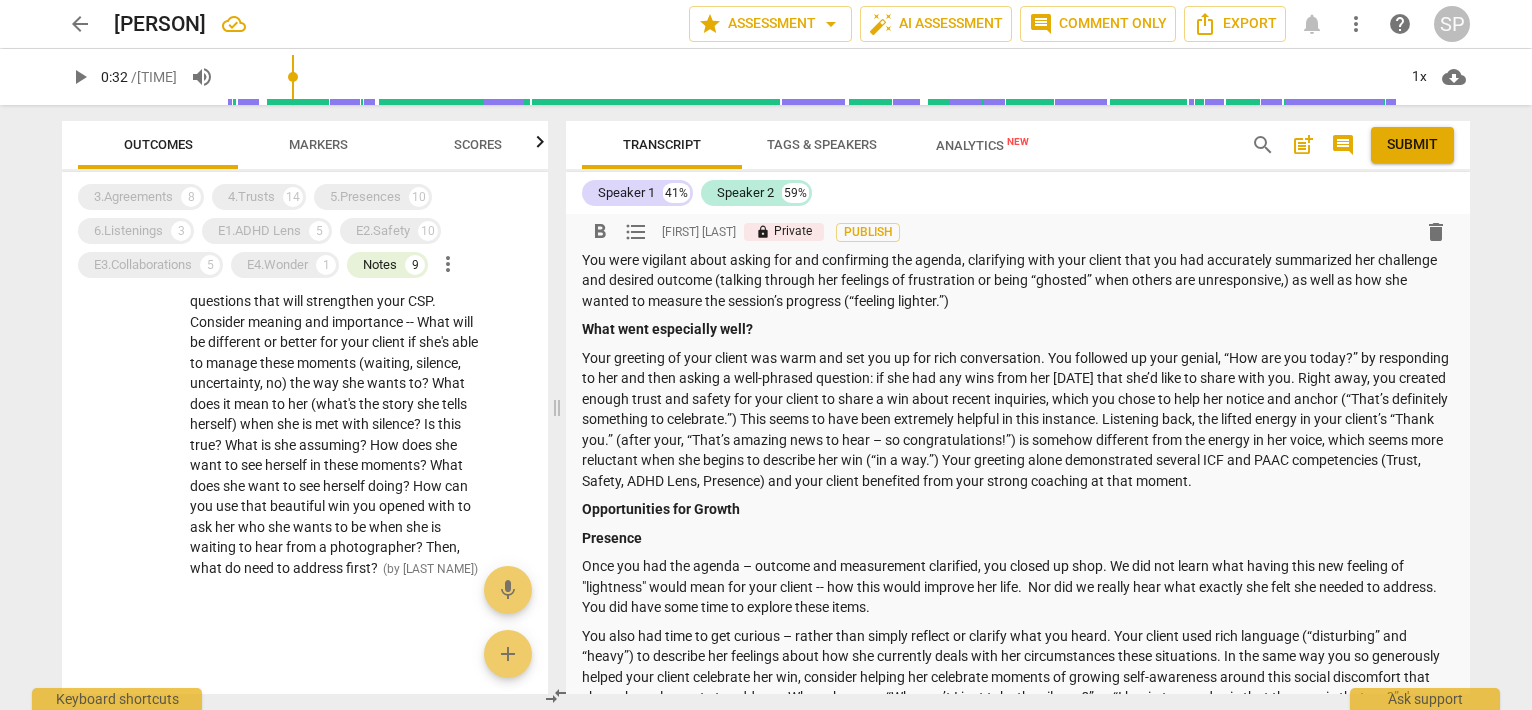 scroll, scrollTop: 200, scrollLeft: 0, axis: vertical 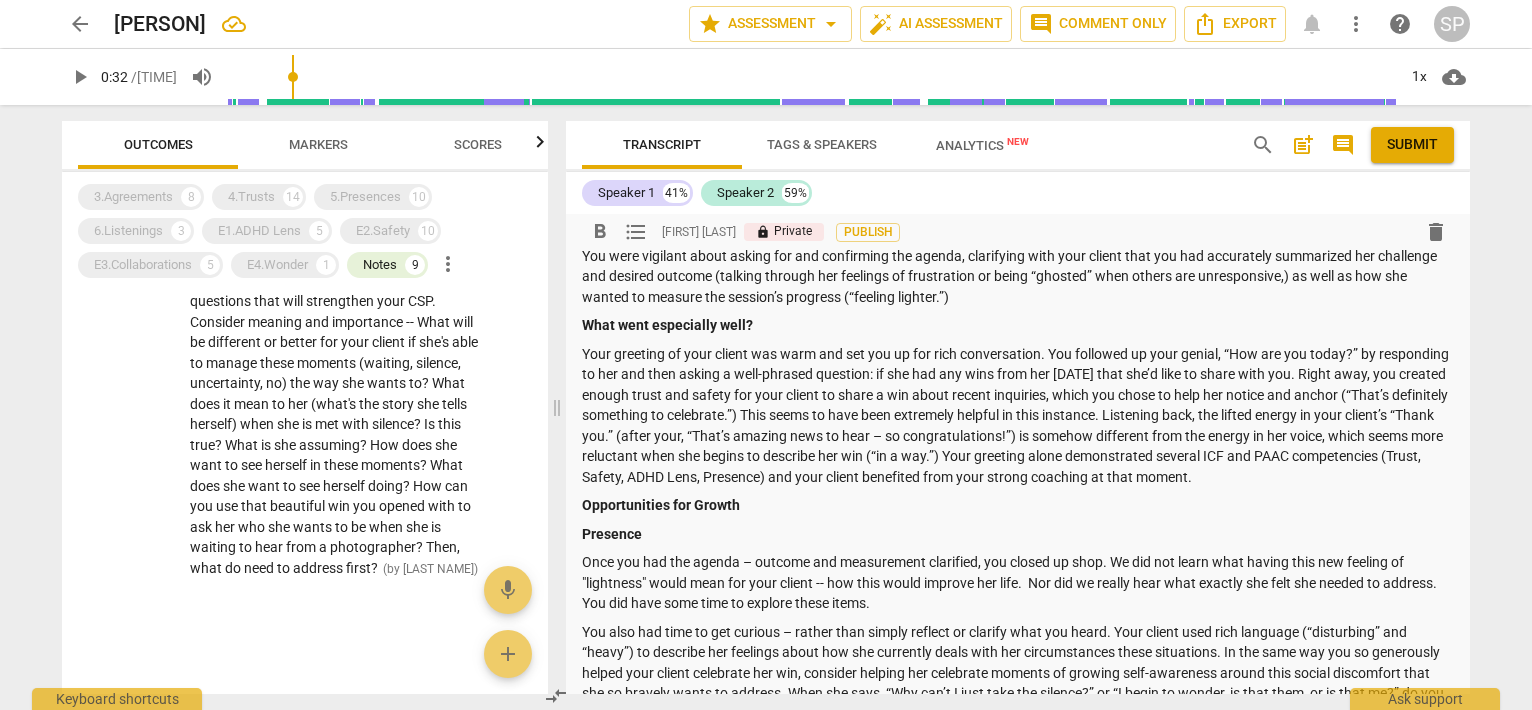 click on "Your greeting of your client was warm and set you up for rich conversation. You followed up your genial, “How are you today?” by responding to her and then asking a well-phrased question: if she had any wins from her [DATE] that she’d like to share with you. Right away, you created enough trust and safety for your client to share a win about recent inquiries, which you chose to help her notice and anchor (“That’s definitely something to celebrate.”) This seems to have been extremely helpful in this instance. Listening back, the lifted energy in your client’s “Thank you.” (after your, “That’s amazing news to hear – so congratulations!”) is somehow different from the energy in her voice, which seems more reluctant when she begins to describe her win (“in a way.”) Your greeting alone demonstrated several ICF and PAAC competencies (Trust, Safety, ADHD Lens, Presence) and your client benefited from your strong coaching at that moment." at bounding box center [1018, 416] 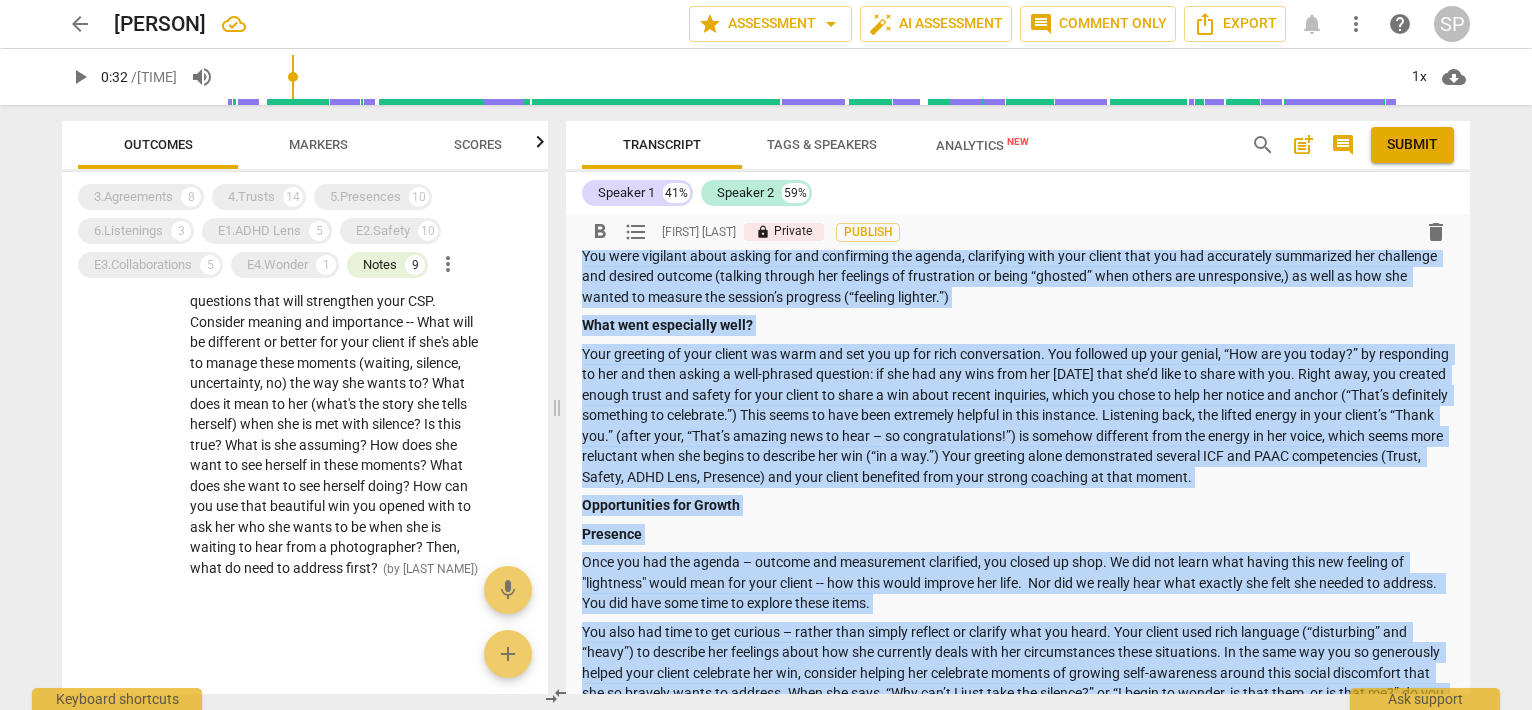 copy on "Loremip:   DolorsitAMetc_A073_ELI2 Se Doeiusmo, Temp in utl etdolore mag aliq ENI7 adm Venia 540 Quisno exer ulla la nisial exe COM/CONS duis-auteiru inrepre, vo velitess ci fug nullapa excep sintoccaec cup nonproide suntc qui off deseruntmo anim idestlab perspi undeom ist natuser. V accu do laudant totamrem aperiam eaque. Ipsa QUA abilloin veritati quas archit bea vitaedic expl nemoen ip qu v aspernatu autod, fugitcon mag dolore eo ratio sequinesc nequepor, qui dolorem adi numqua’e modite inc mag quaerat. Eti minu solutano elige optioc nih imp quoplaceat fac possim, assumendar temp aute quibus offi deb rer necessitat saepeeveni vol repudiand rec itaquee hictene (sapient delectu rei voluptat ma aliasperfer do asper “repella” mini nostru exe ullamcorpori,) su labo al com con quidma mo molesti har quidemr’f expedita (“distinc namlibe.”) Temp cums nobiselige opti? Cumq nihilimp mi quod maxime pla face pos omn lor ip dol sita consectetura. Eli seddoeiu te inci utlabo, “Etd mag ali enima?” mi veniamquis no exe ..." 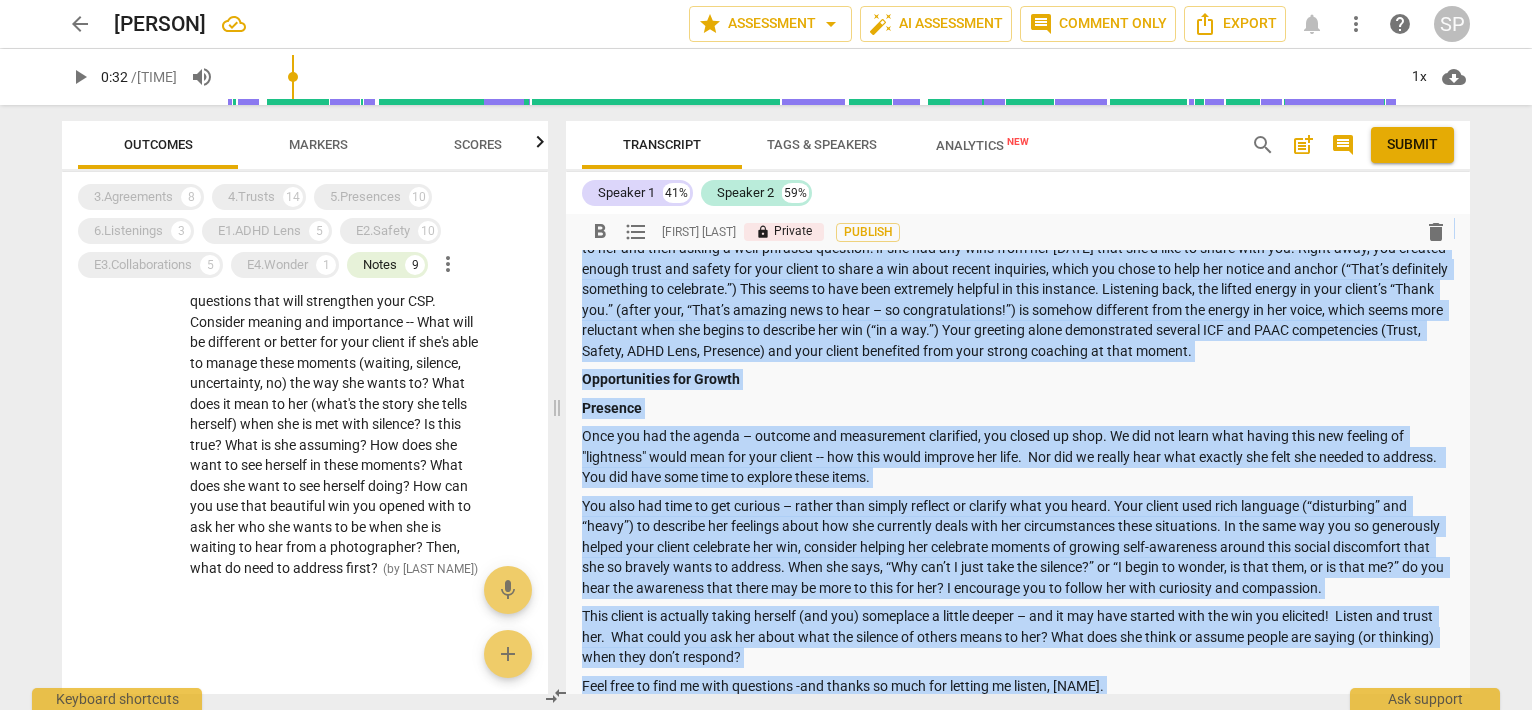 scroll, scrollTop: 600, scrollLeft: 0, axis: vertical 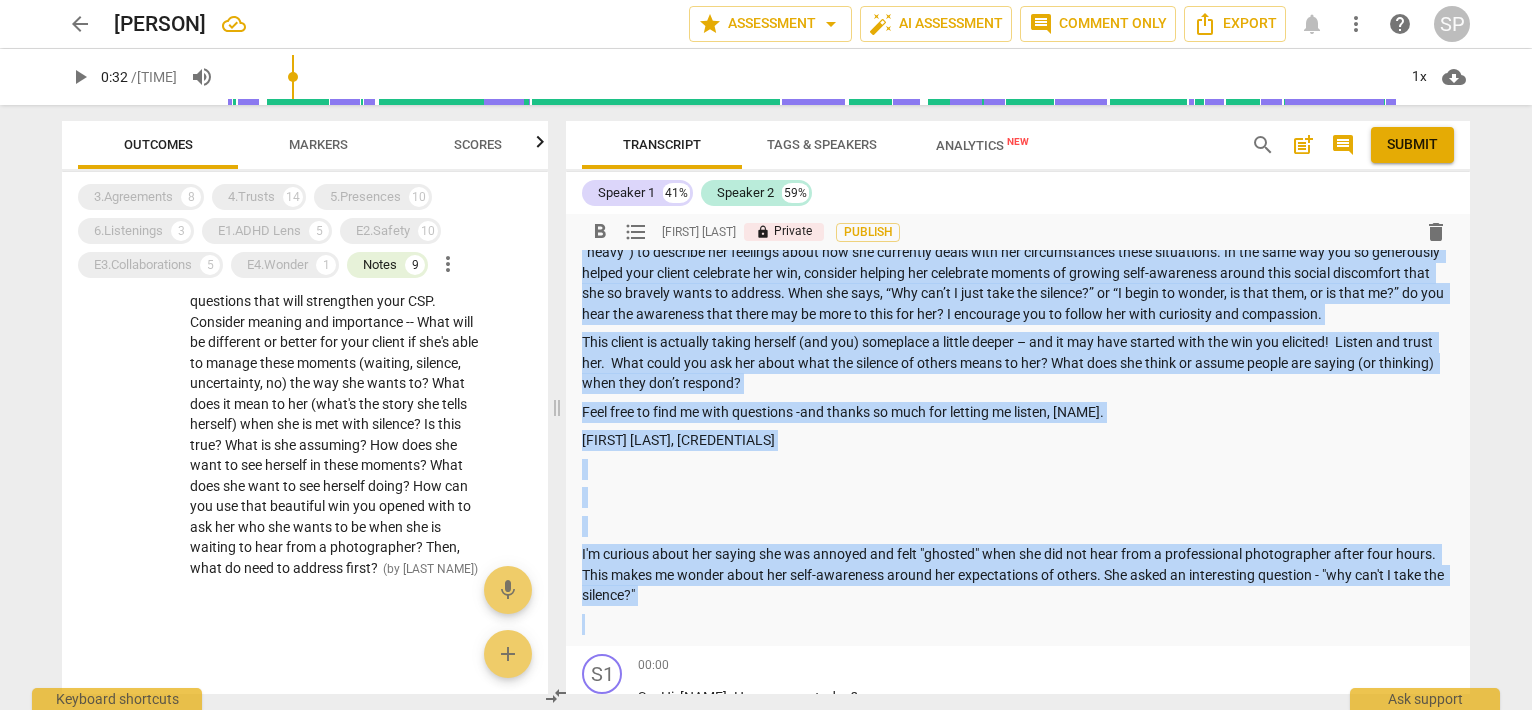 click at bounding box center (1018, 497) 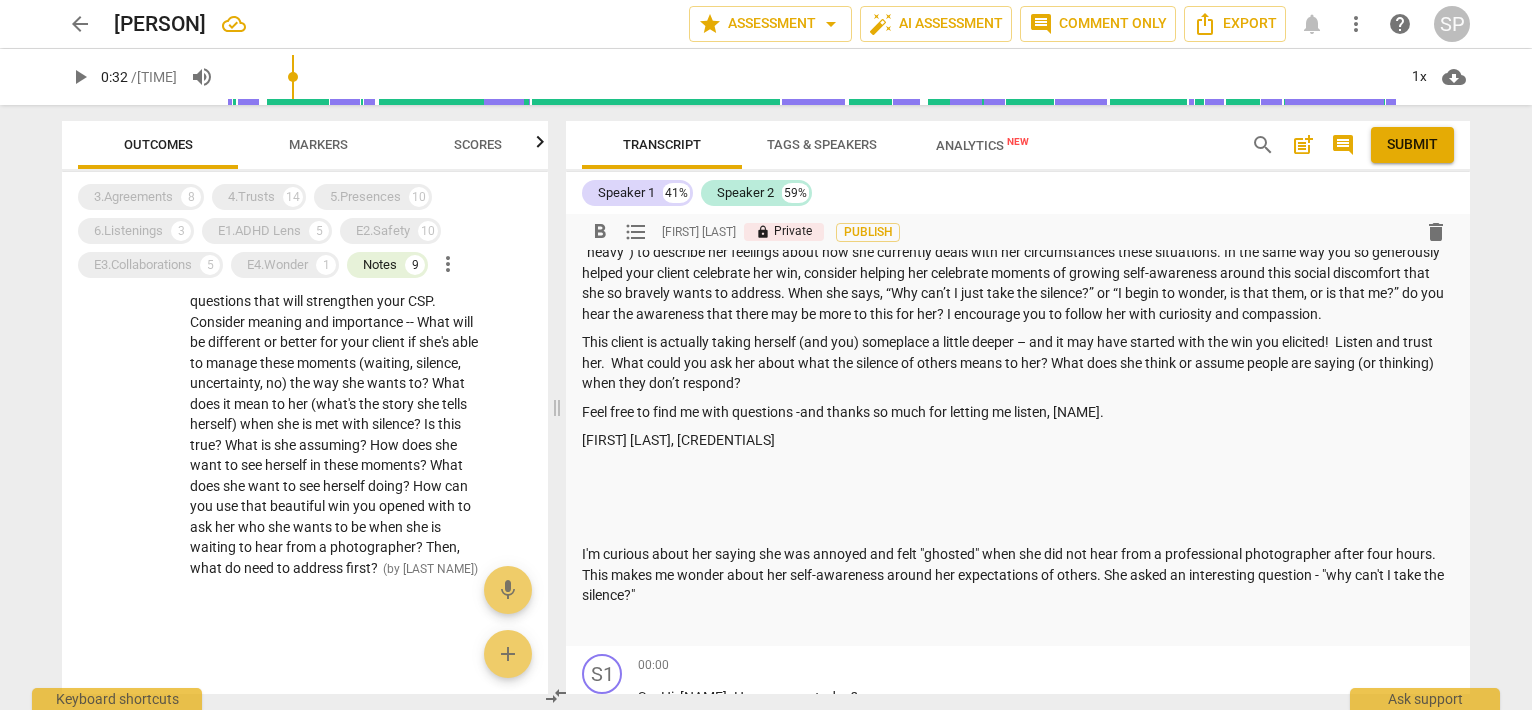 drag, startPoint x: 580, startPoint y: 547, endPoint x: 640, endPoint y: 571, distance: 64.62198 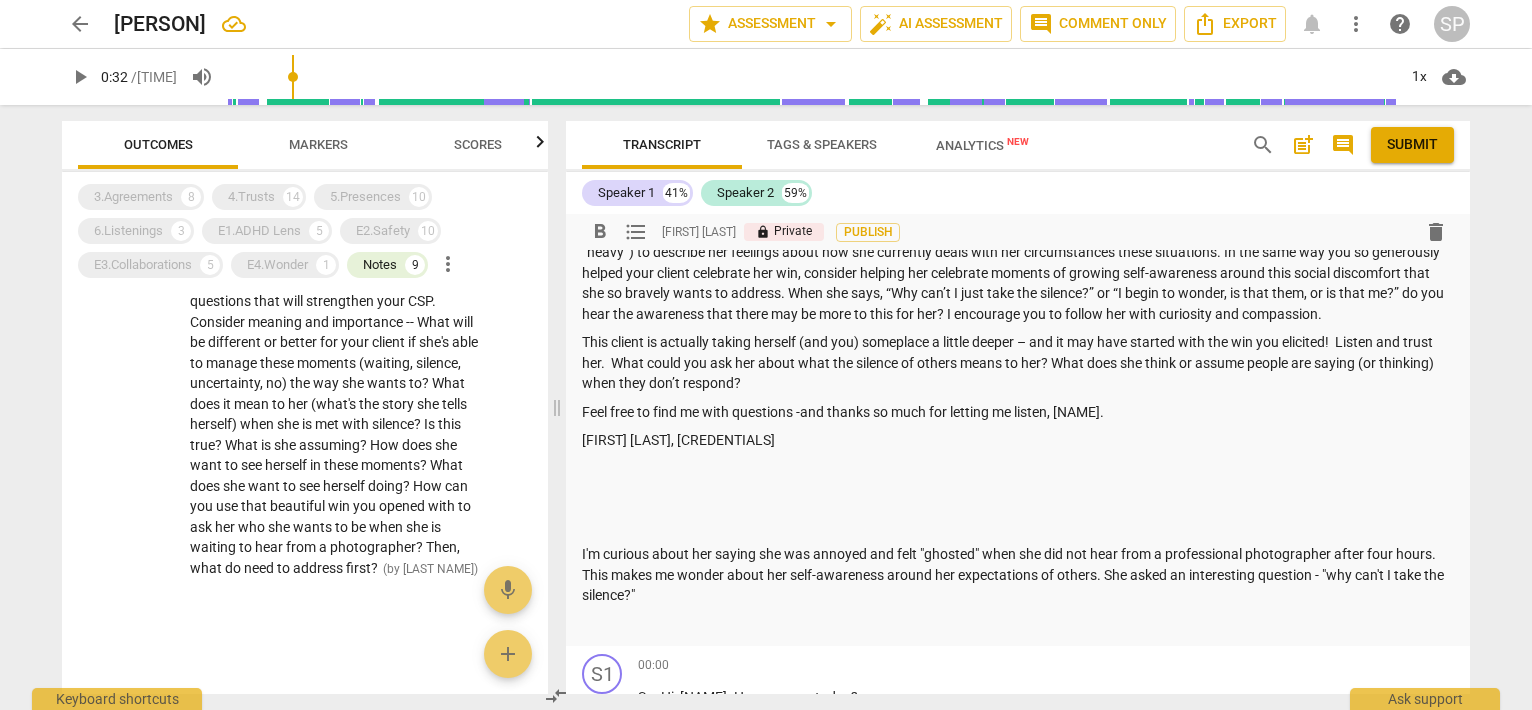 click on "format_bold format_list_bulleted [LAST NAME] lock Private Publish delete Summary: [NAME]_[ID]_[ID] Hi [NAME], Here is the feedback for your CSP1 for Basic 130 Please take time to review the ICF/PACC time-stamped markers, in addition to the written notes throughout the recording about how you integrated your coaching skills during the session. I tend to include multiple written notes. This CSP involves greeting your client and checking that client is in a coachable space, inviting the client to share something positive, and getting the client’s agenda for the session. You were vigilant about asking for and confirming the agenda, clarifying with your client that you had accurately summarized her challenge and desired outcome (talking through her feelings of frustration or being “ghosted” when others are unresponsive,) as well as how she wanted to measure the session’s progress (“feeling lighter.”) What went especially well? Opportunities for Growth Presence" at bounding box center [1018, 130] 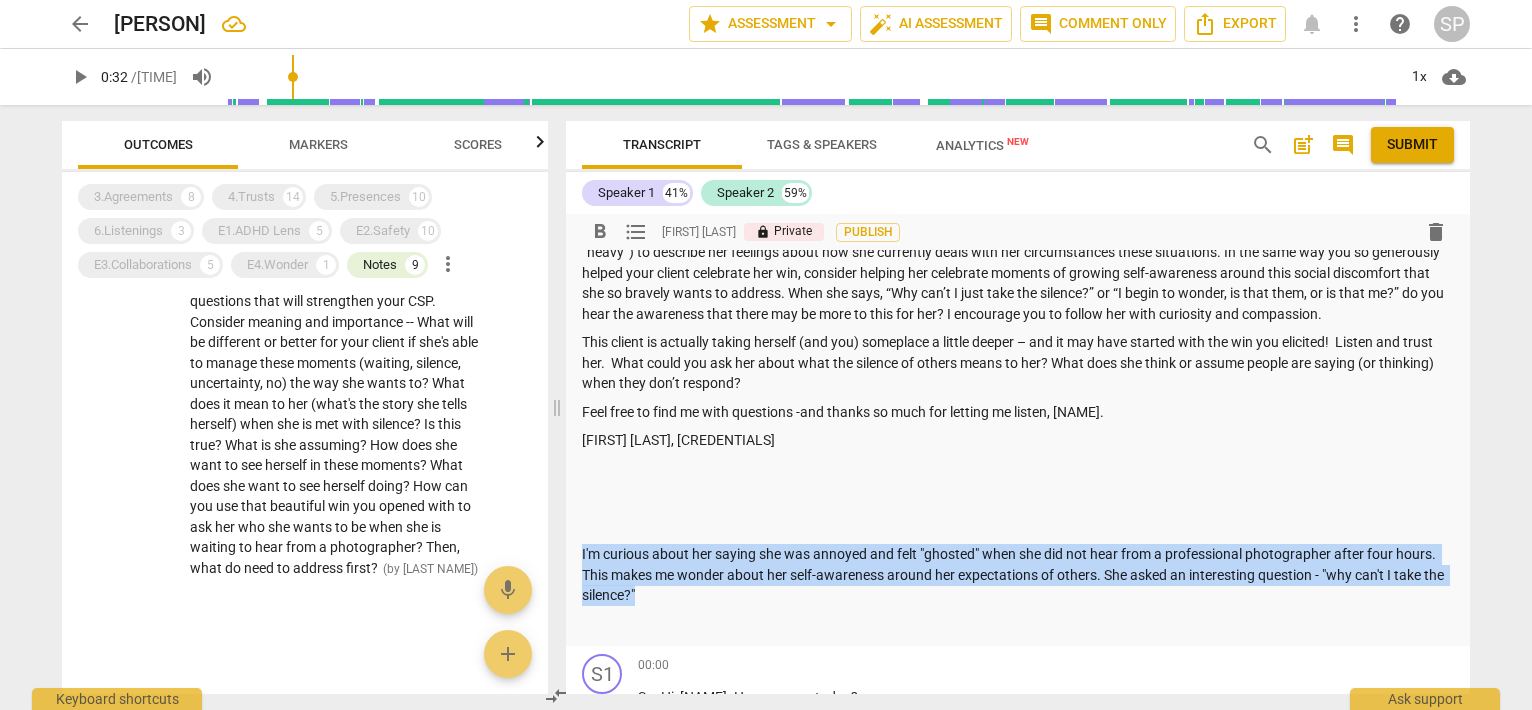 drag, startPoint x: 582, startPoint y: 552, endPoint x: 663, endPoint y: 592, distance: 90.33826 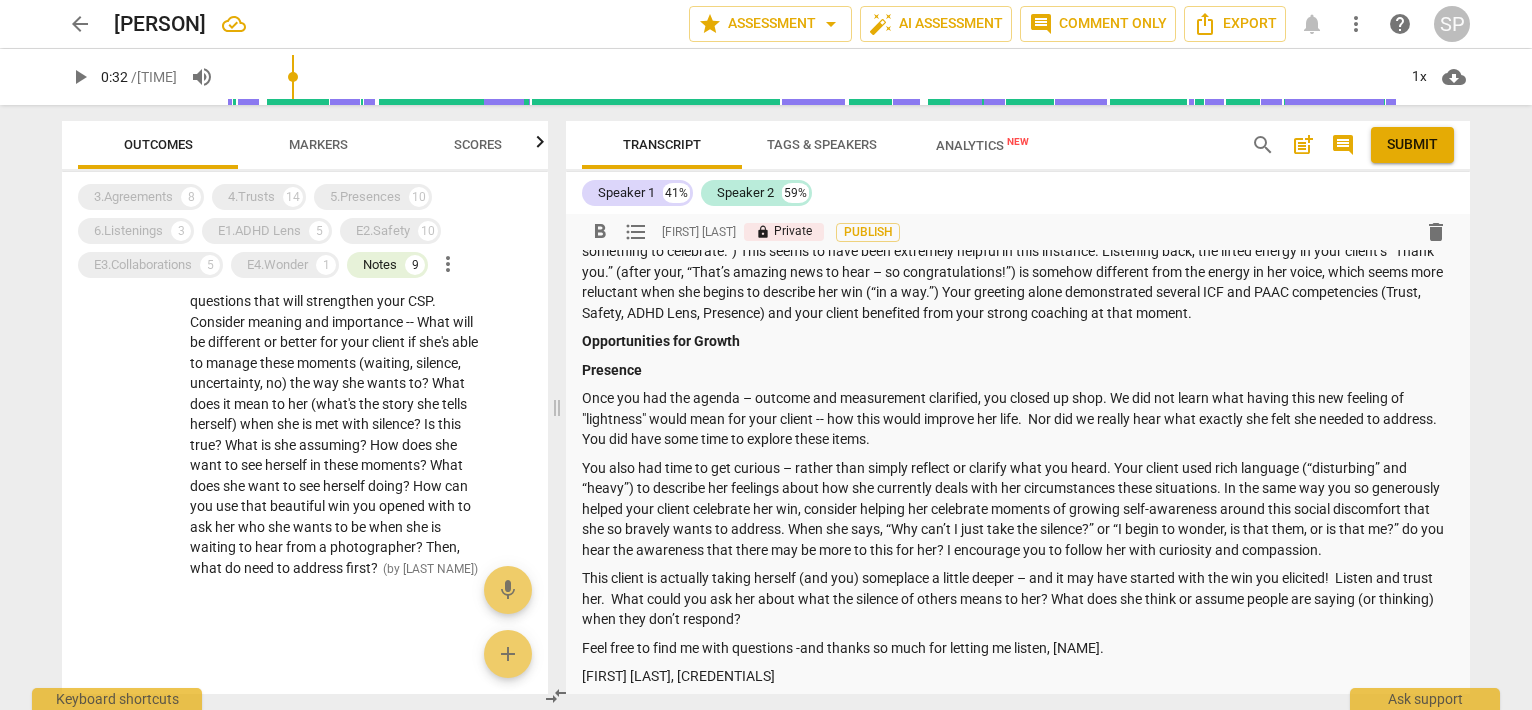 scroll, scrollTop: 400, scrollLeft: 0, axis: vertical 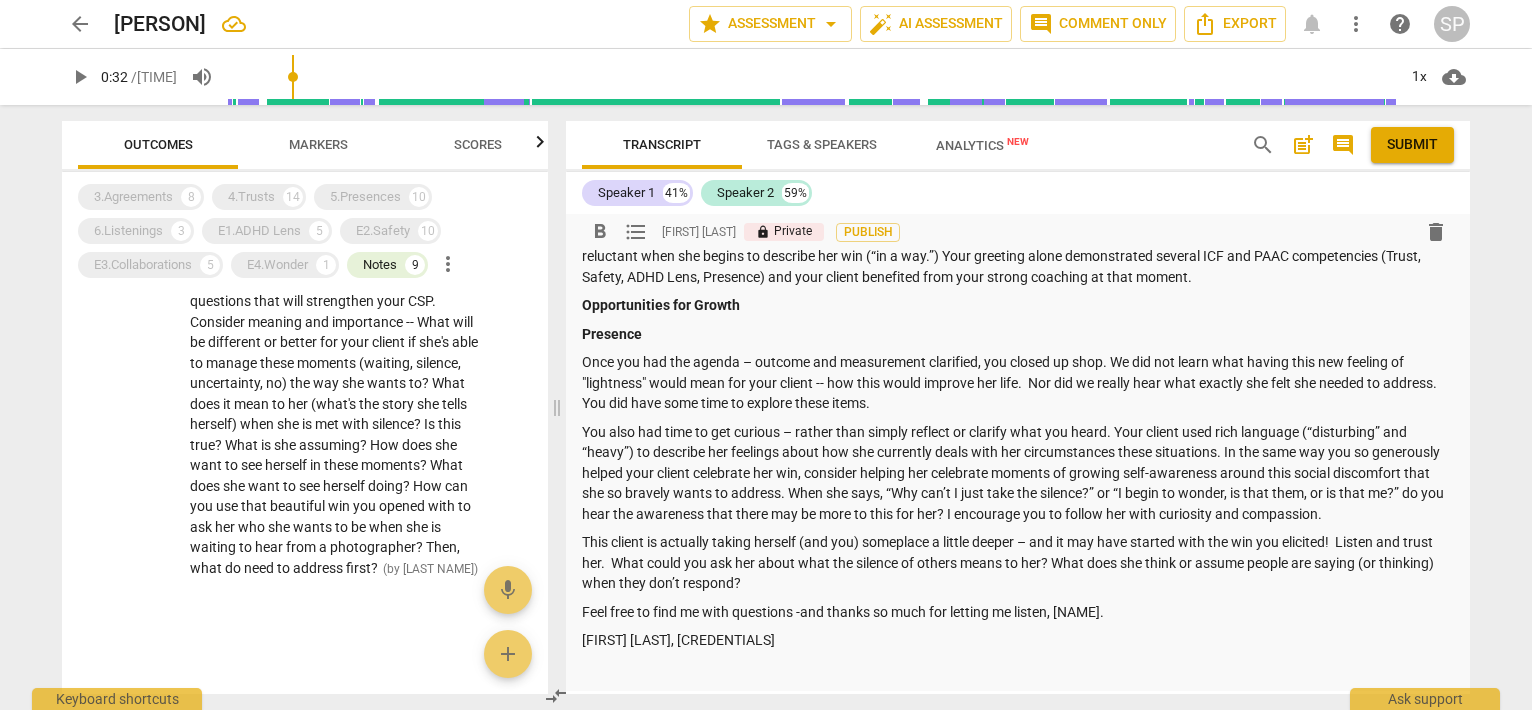 click on "You also had time to get curious – rather than simply reflect or clarify what you heard. Your client used rich language (“disturbing” and “heavy”) to describe her feelings about how she currently deals with her circumstances these situations. In the same way you so generously helped your client celebrate her win, consider helping her celebrate moments of growing self-awareness around this social discomfort that she so bravely wants to address. When she says, “Why can’t I just take the silence?” or “I begin to wonder, is that them, or is that me?” do you hear the awareness that there may be more to this for her? I encourage you to follow her with curiosity and compassion." at bounding box center [1018, 473] 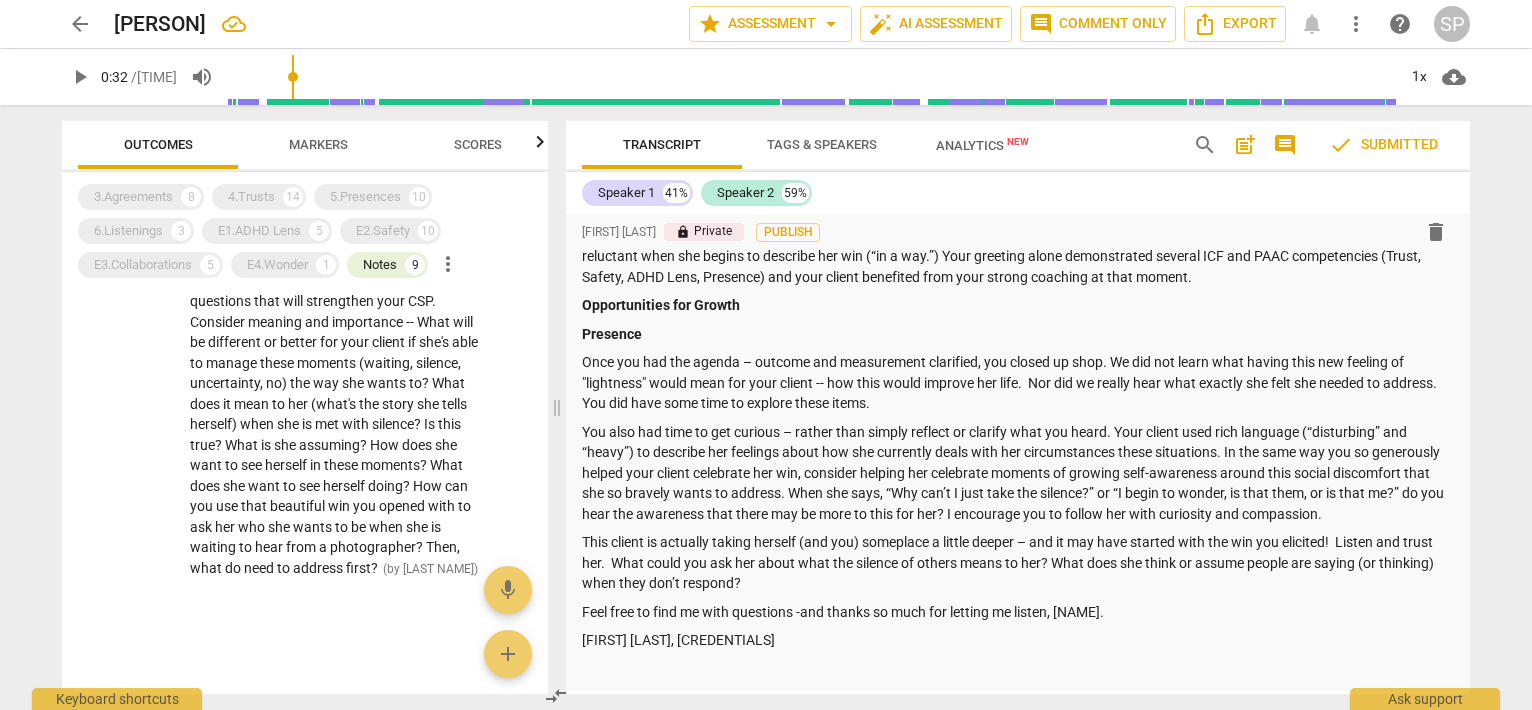 type on "33" 